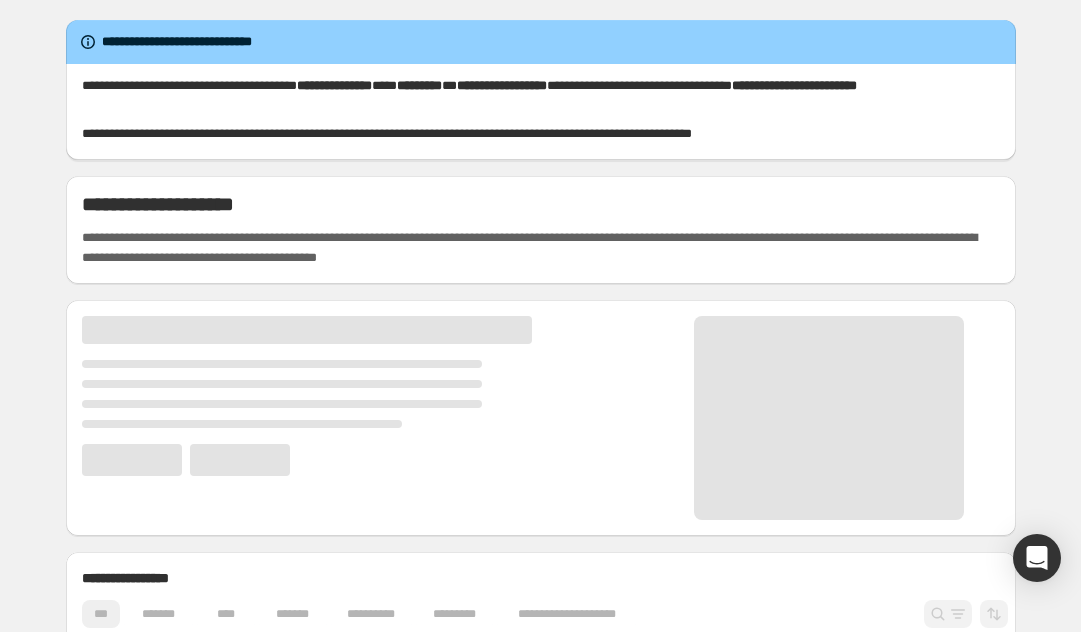 scroll, scrollTop: 0, scrollLeft: 0, axis: both 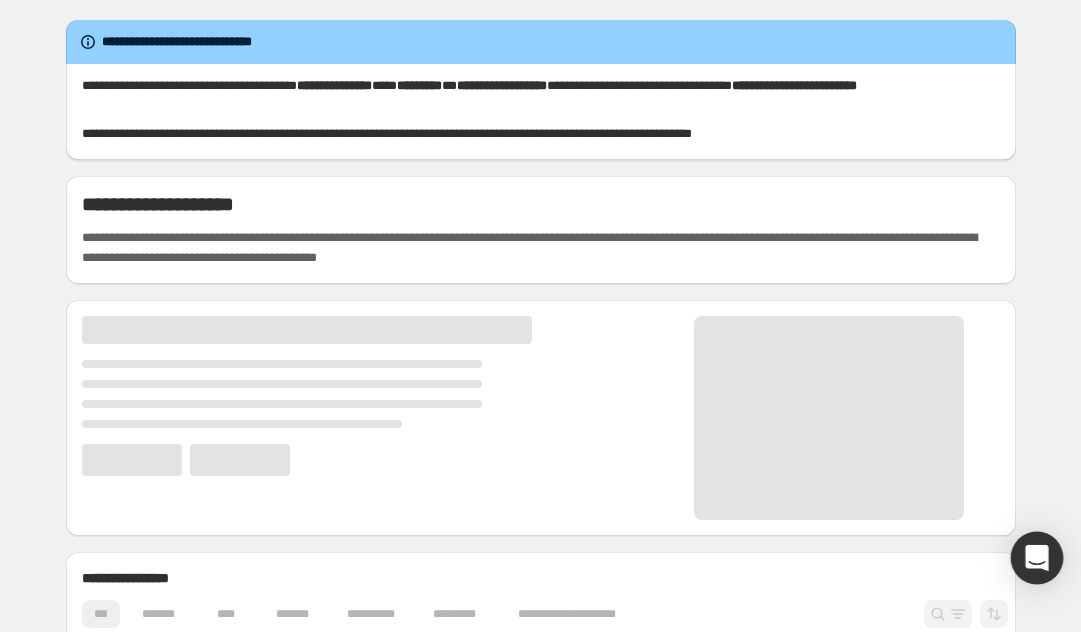 click 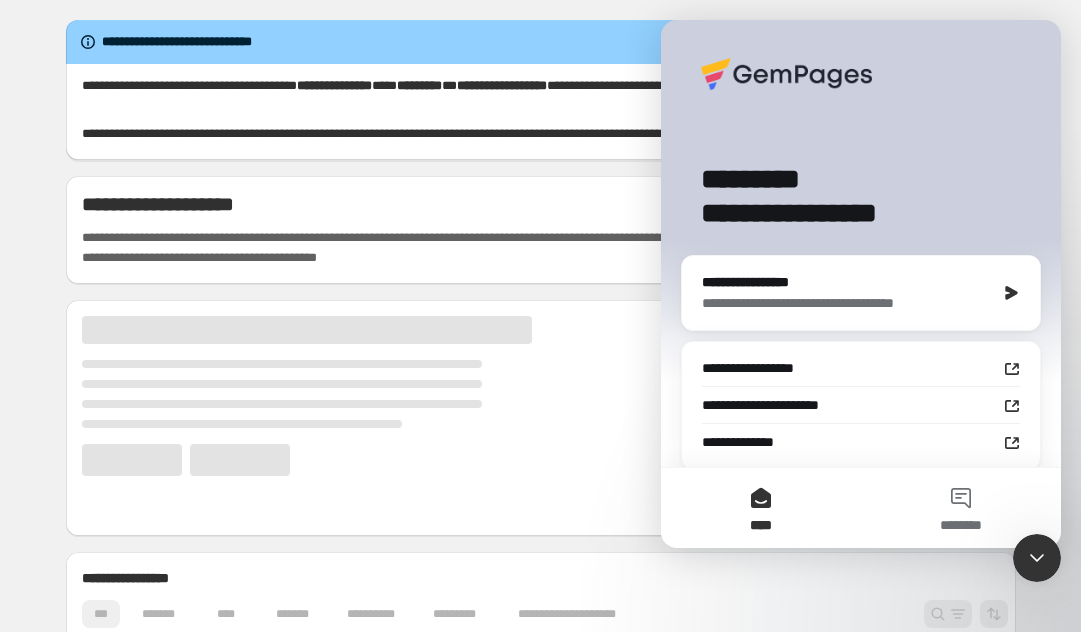 scroll, scrollTop: 0, scrollLeft: 0, axis: both 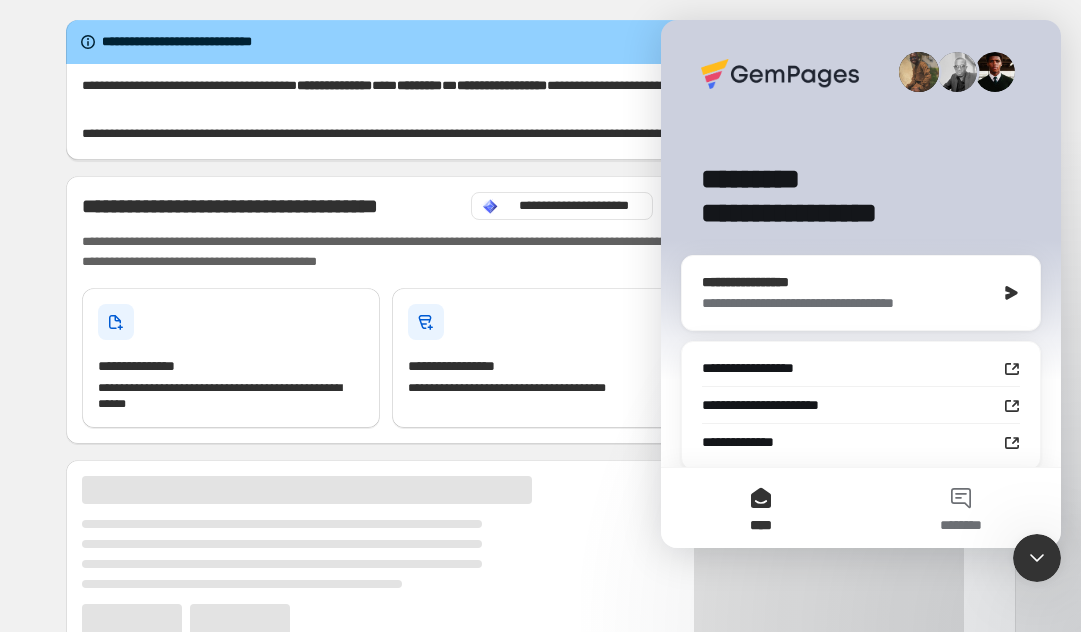 click on "**********" at bounding box center [848, 303] 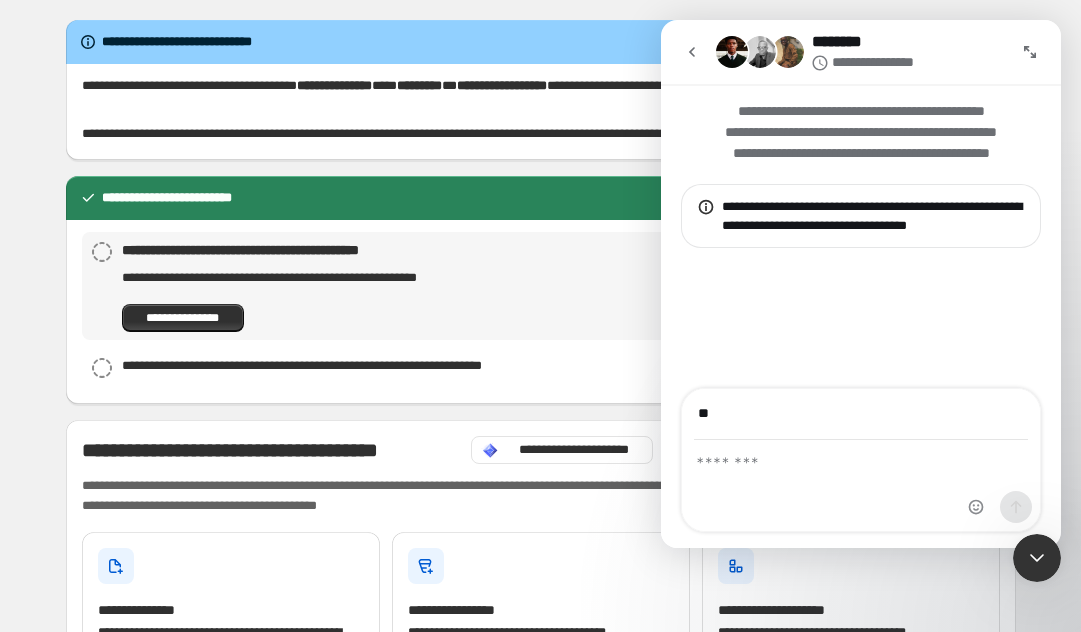 type on "*" 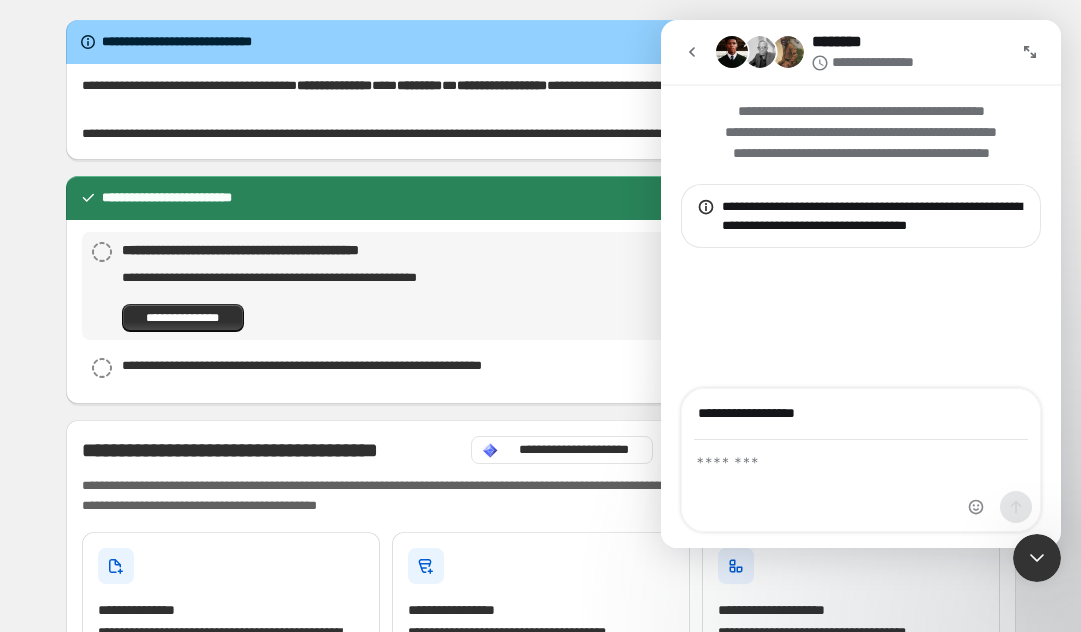 type on "**********" 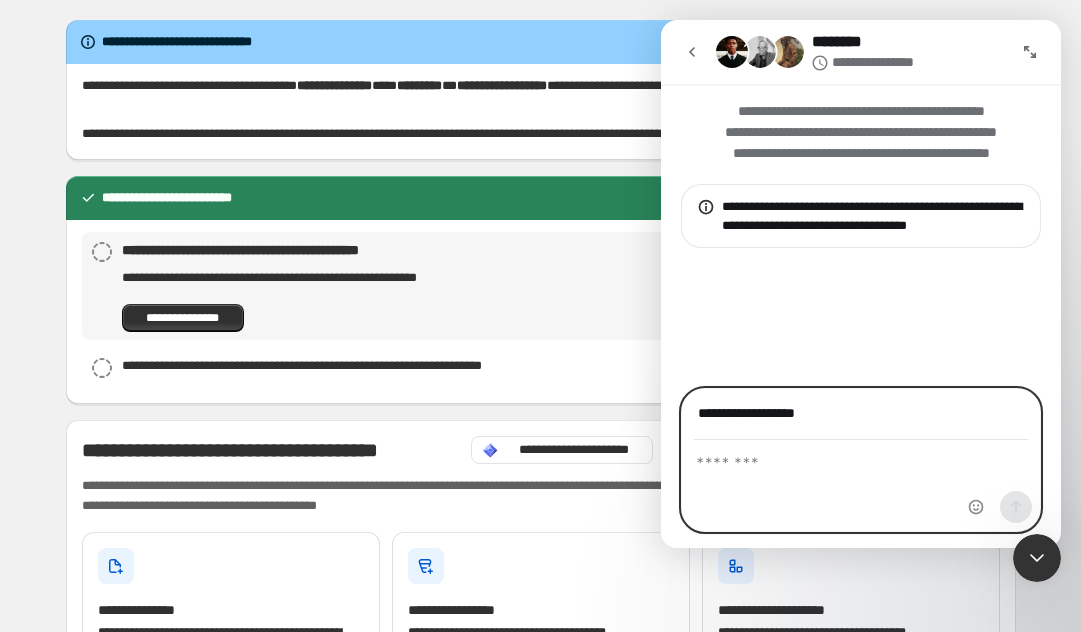 click at bounding box center (861, 458) 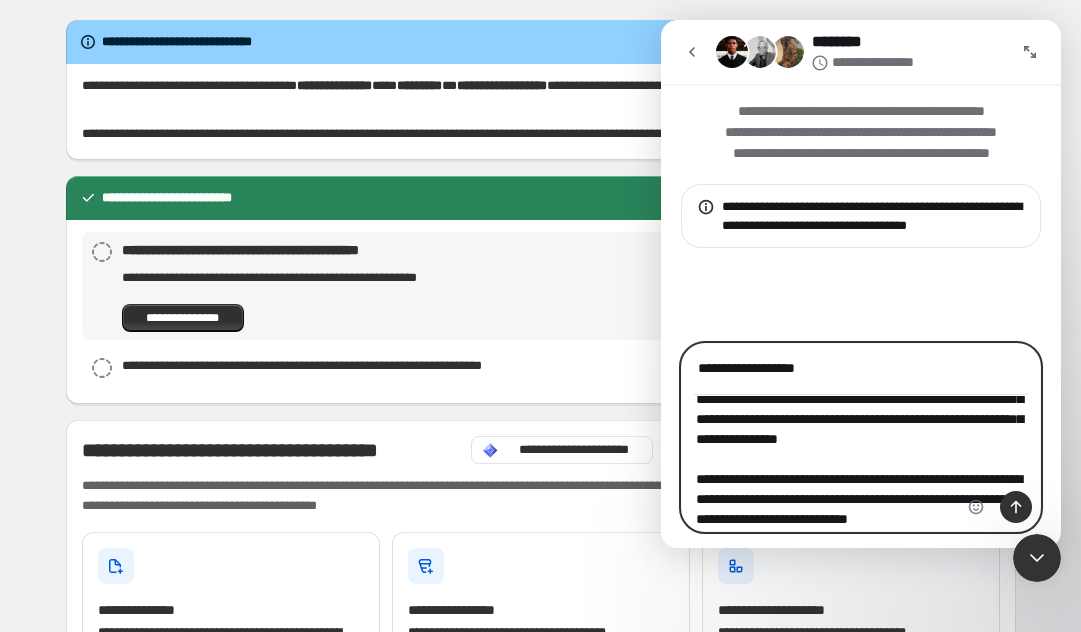 scroll, scrollTop: 135, scrollLeft: 0, axis: vertical 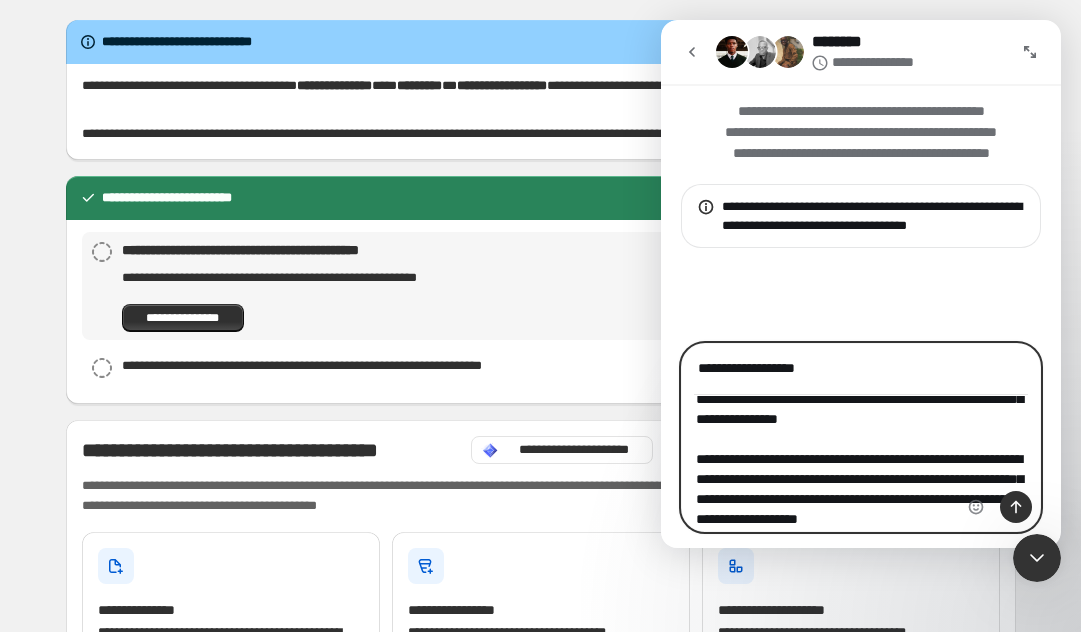 type on "**********" 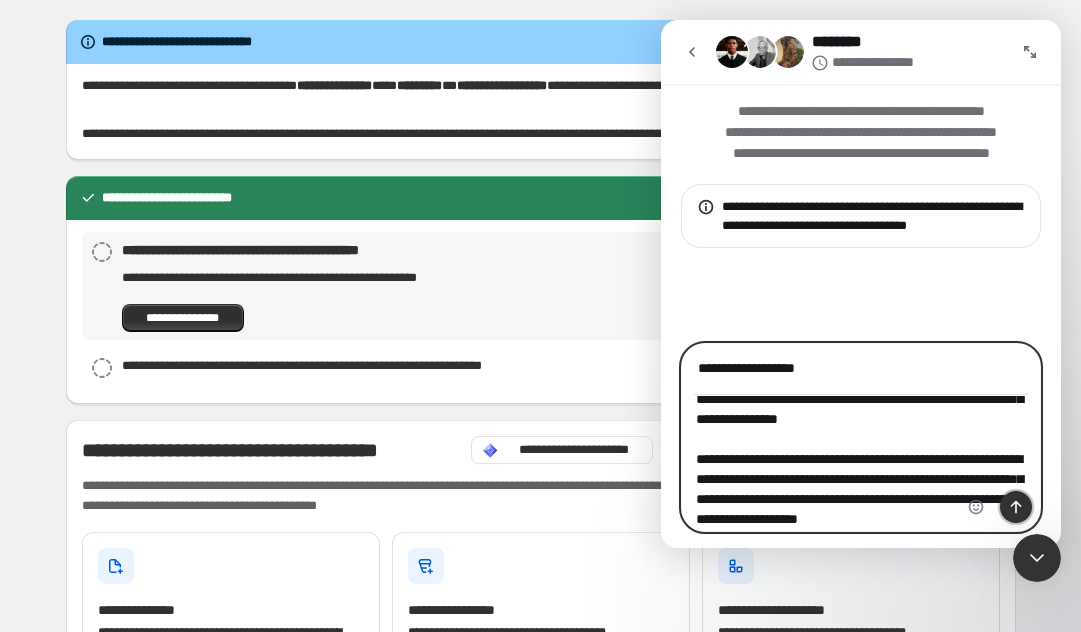 click 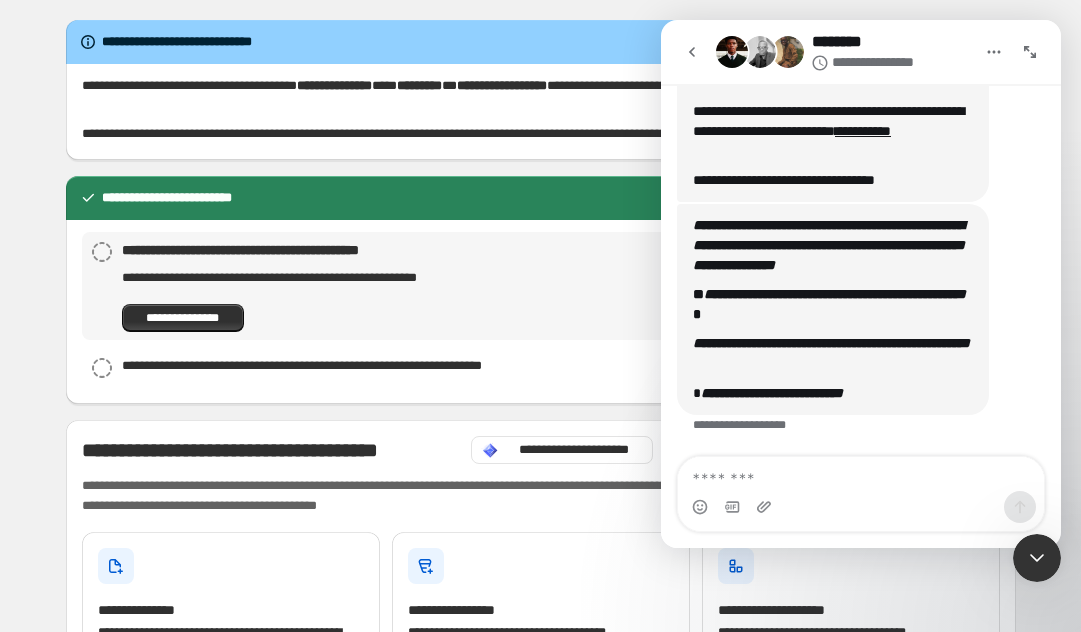 scroll, scrollTop: 634, scrollLeft: 0, axis: vertical 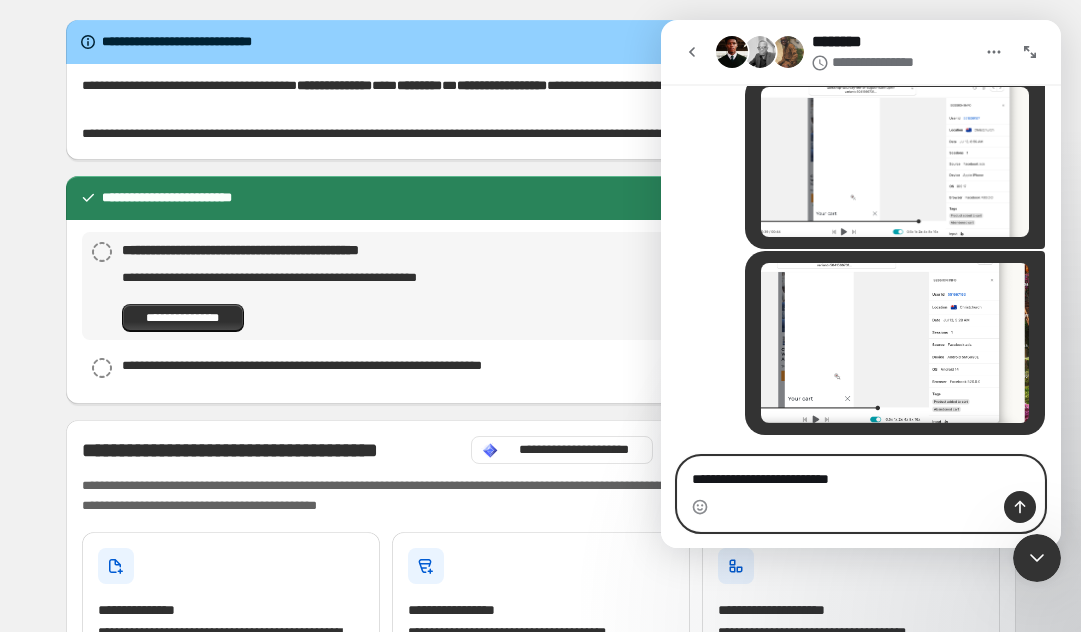 type on "**********" 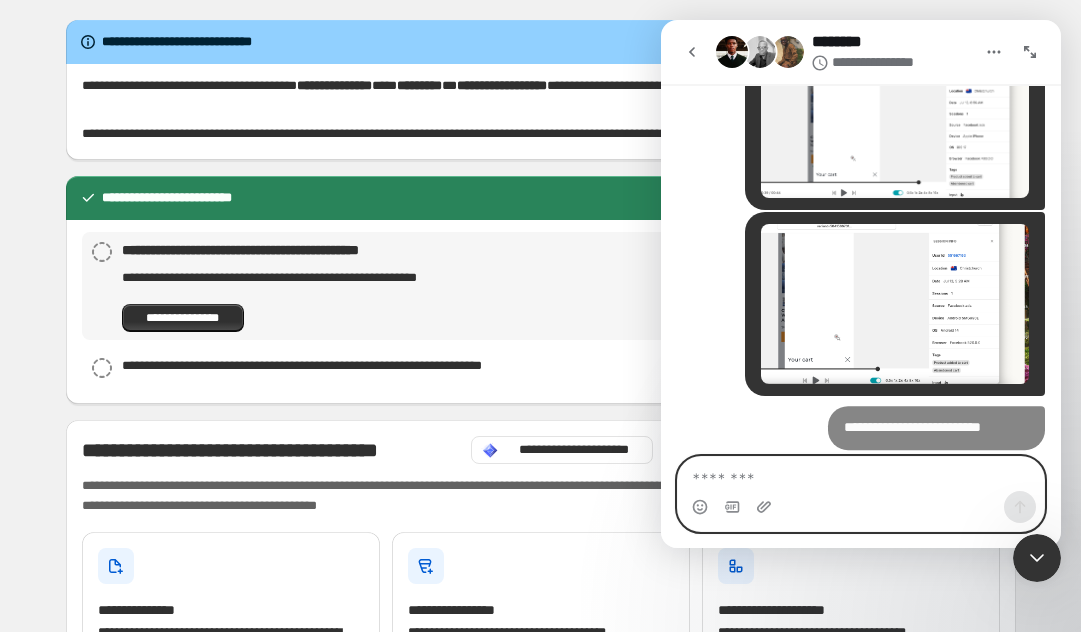 scroll, scrollTop: 1392, scrollLeft: 0, axis: vertical 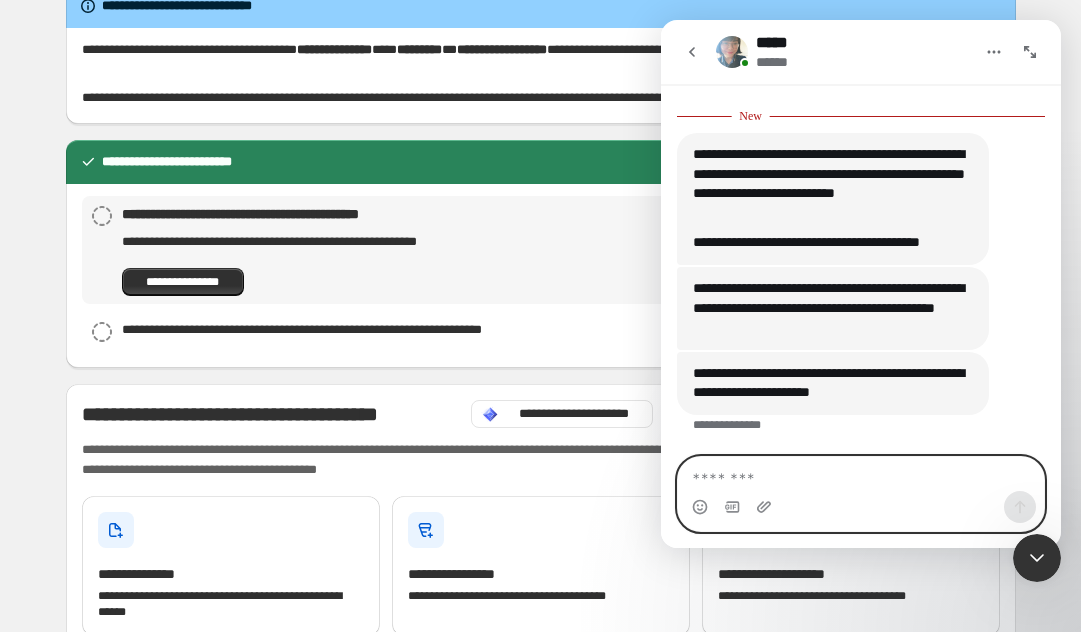 click at bounding box center (861, 474) 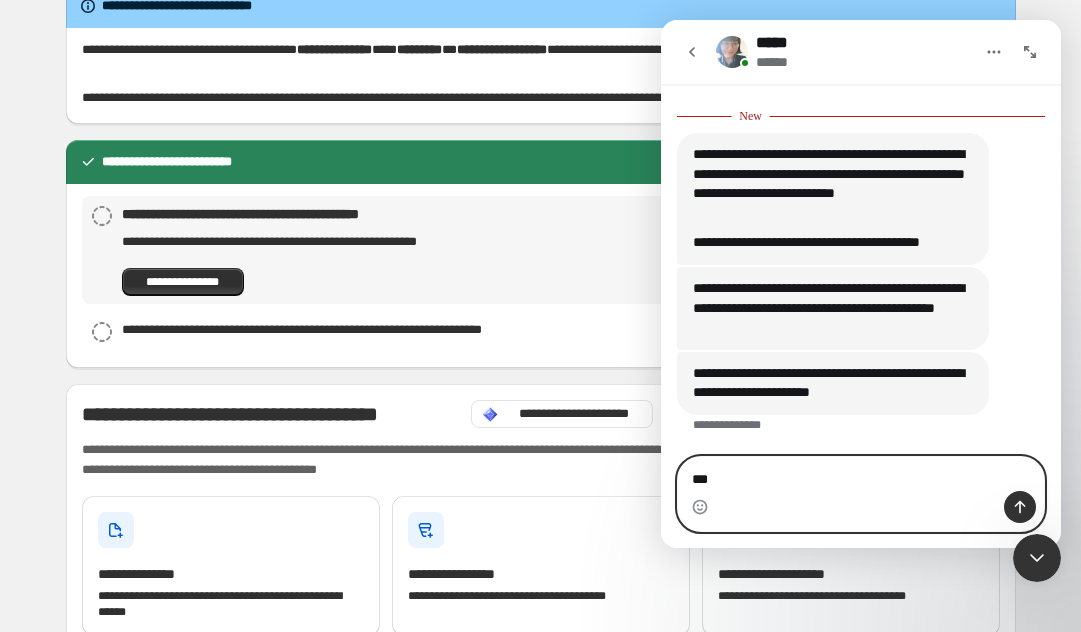 type on "****" 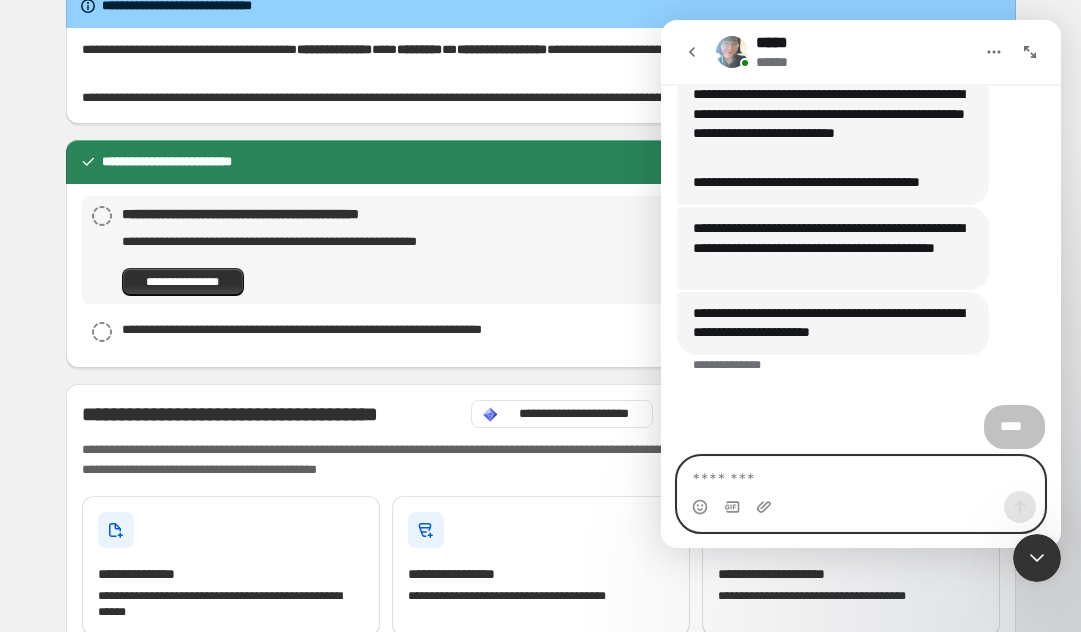 scroll, scrollTop: 1750, scrollLeft: 0, axis: vertical 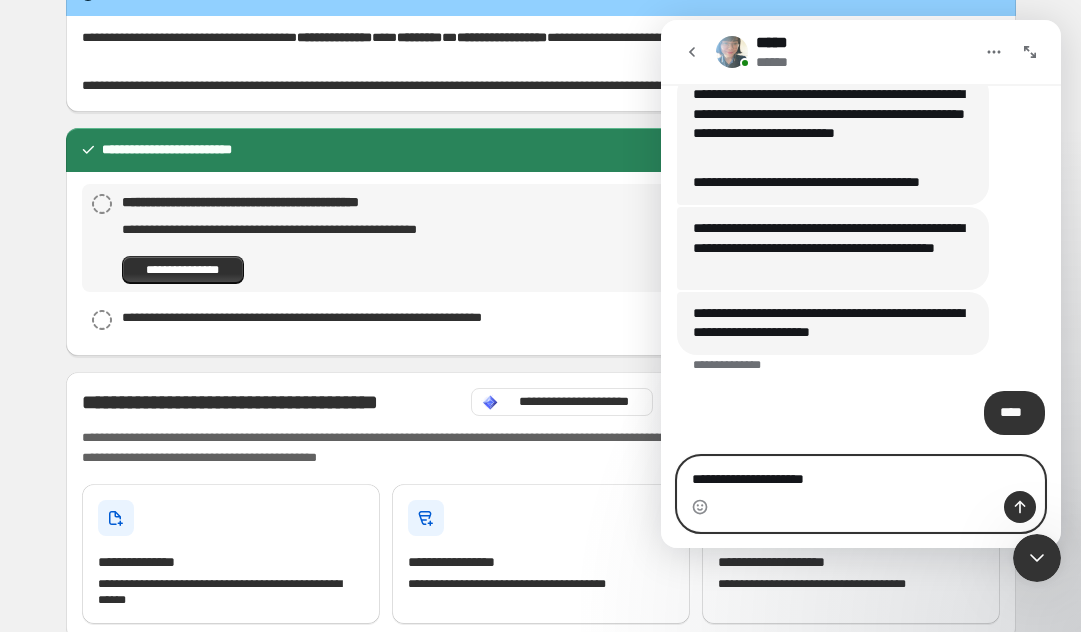 type on "**********" 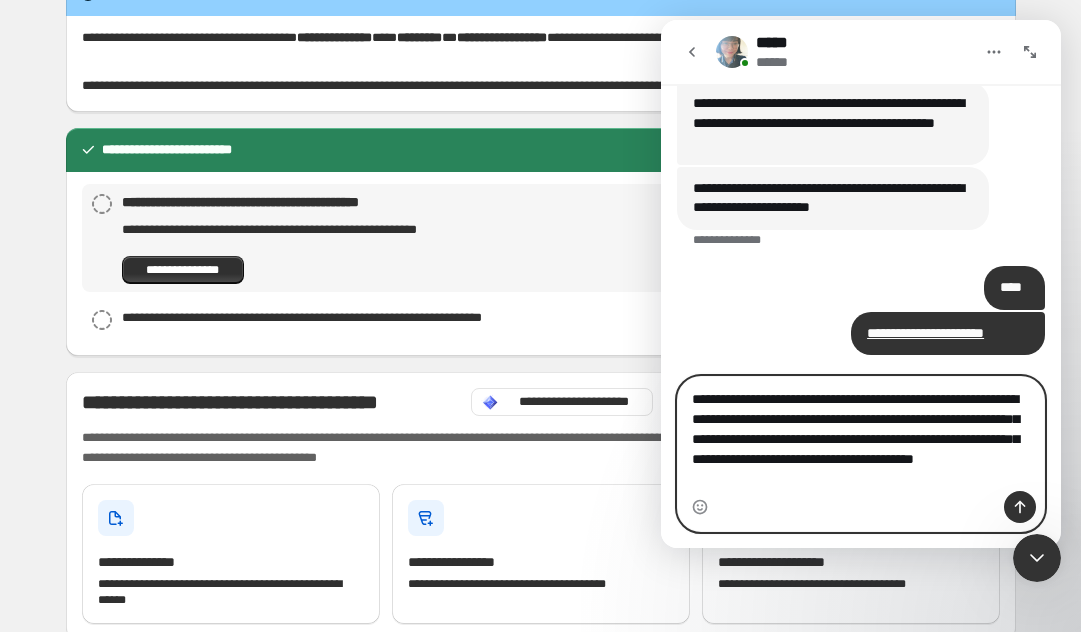 scroll, scrollTop: 1875, scrollLeft: 0, axis: vertical 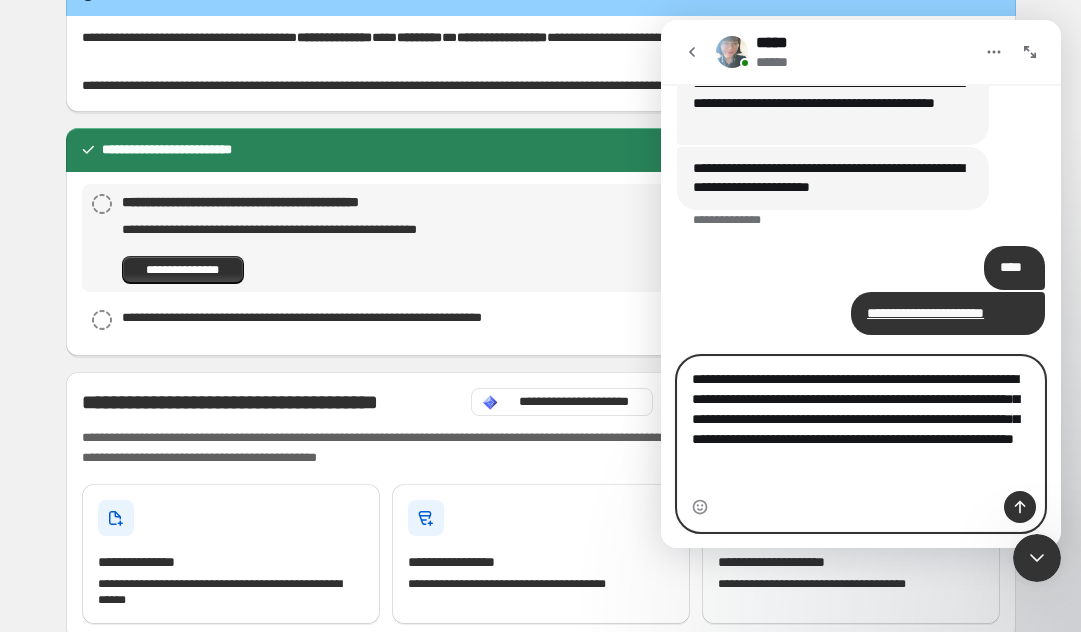 type on "**********" 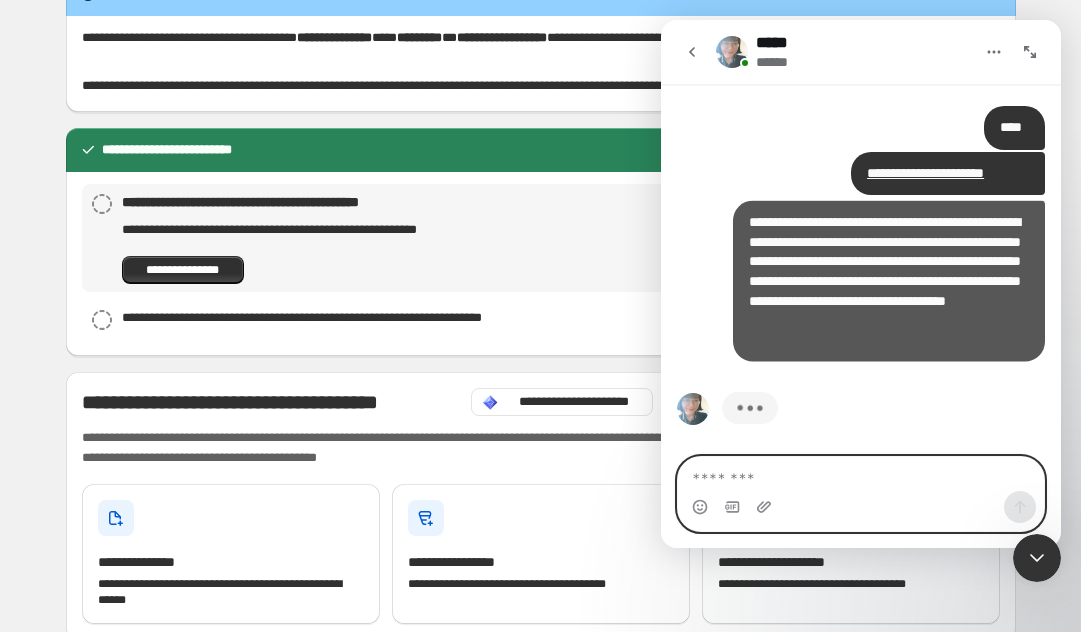 scroll, scrollTop: 2035, scrollLeft: 0, axis: vertical 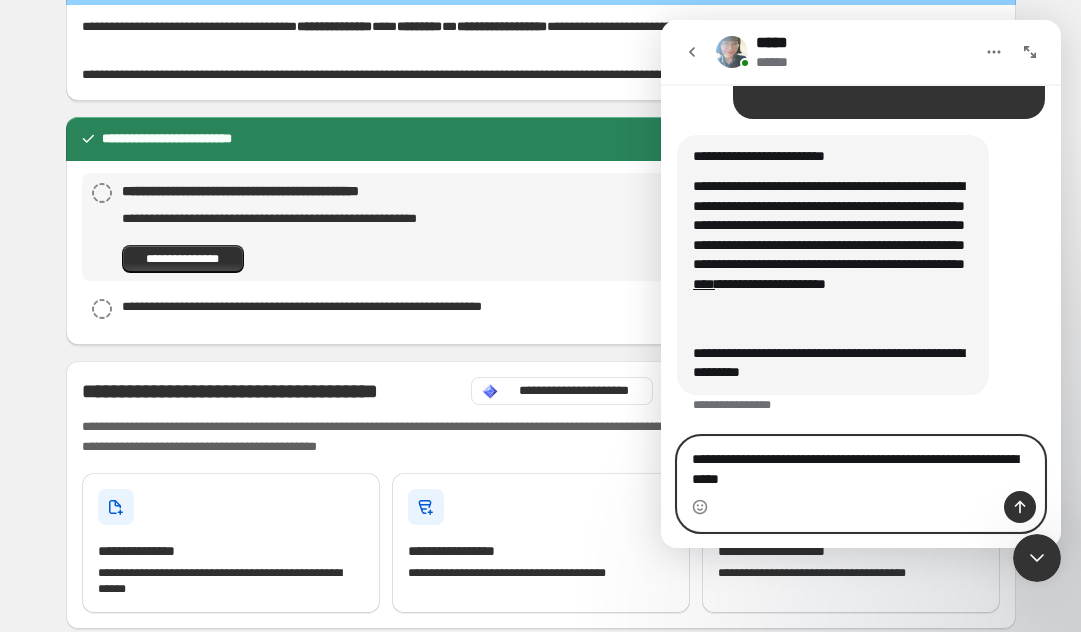 type on "**********" 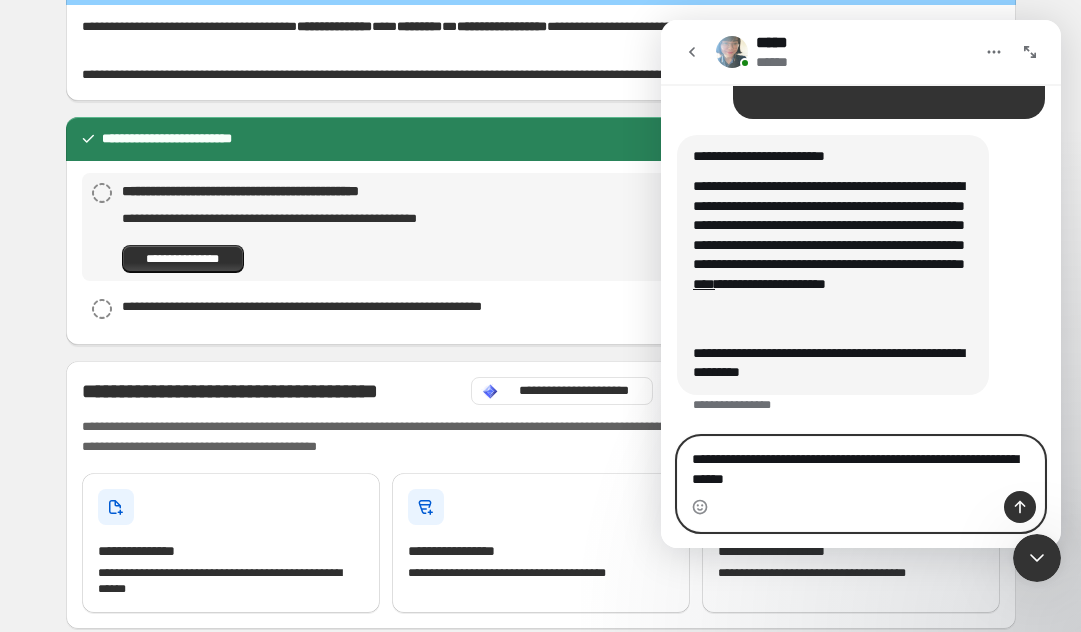 type 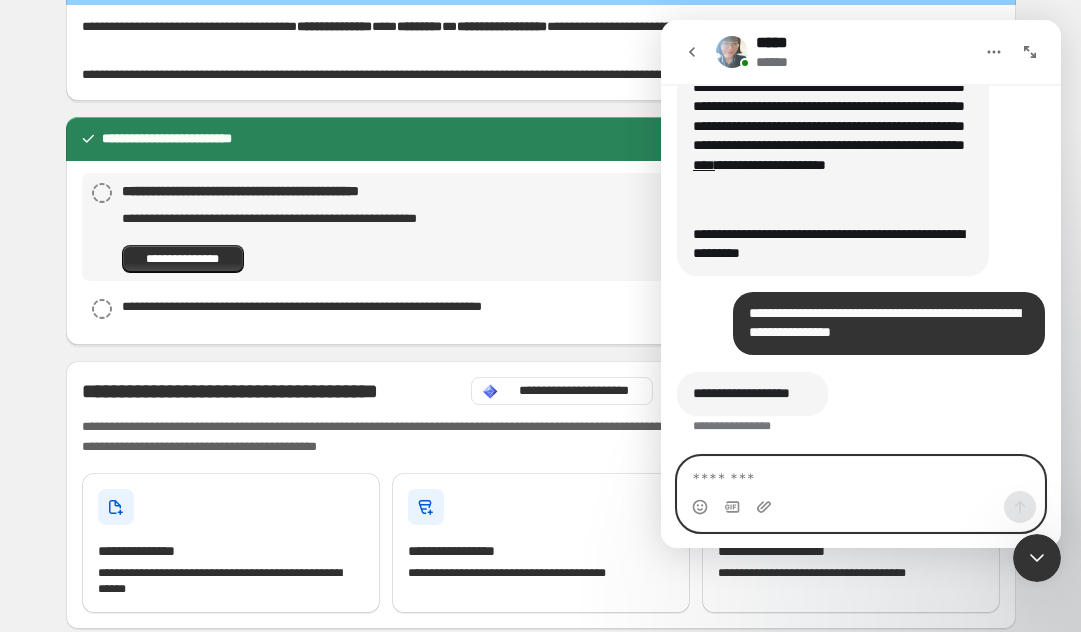 scroll, scrollTop: 2373, scrollLeft: 0, axis: vertical 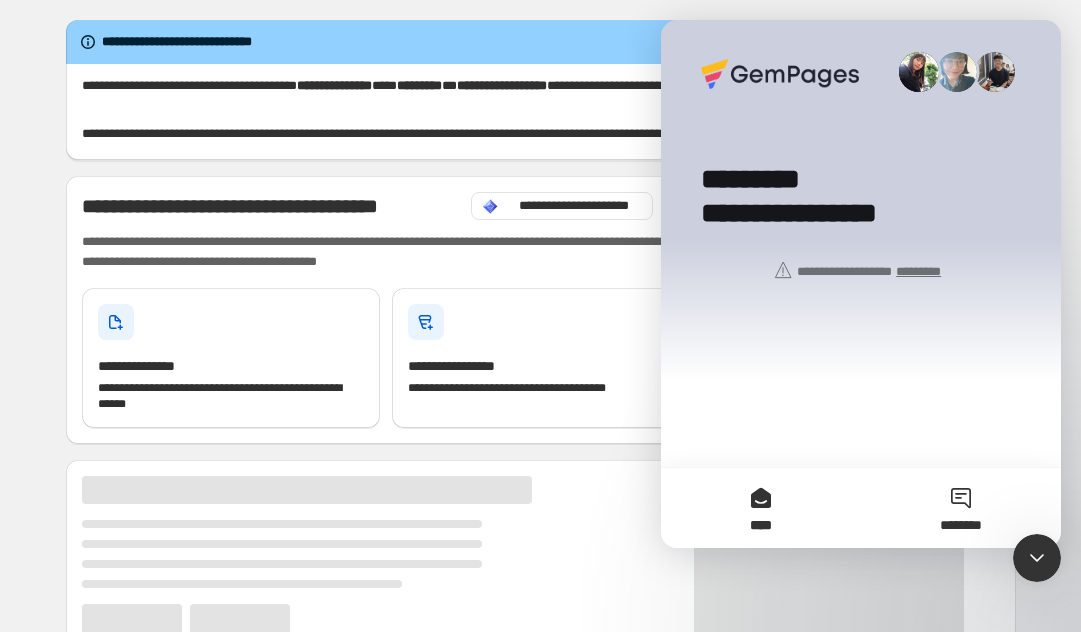click on "********" at bounding box center [961, 508] 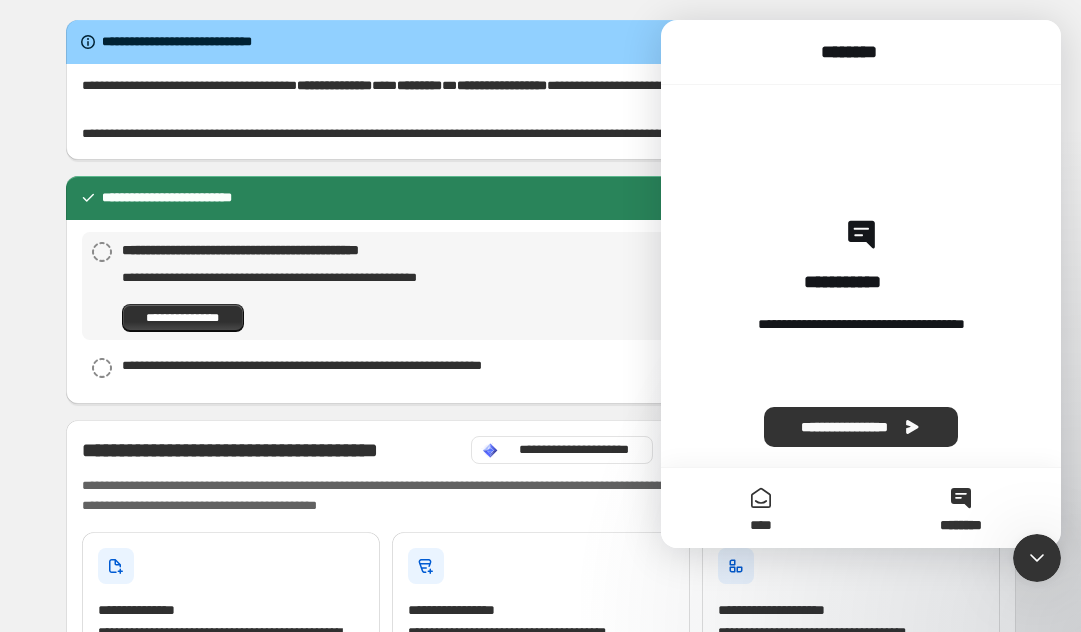 click on "****" at bounding box center (761, 508) 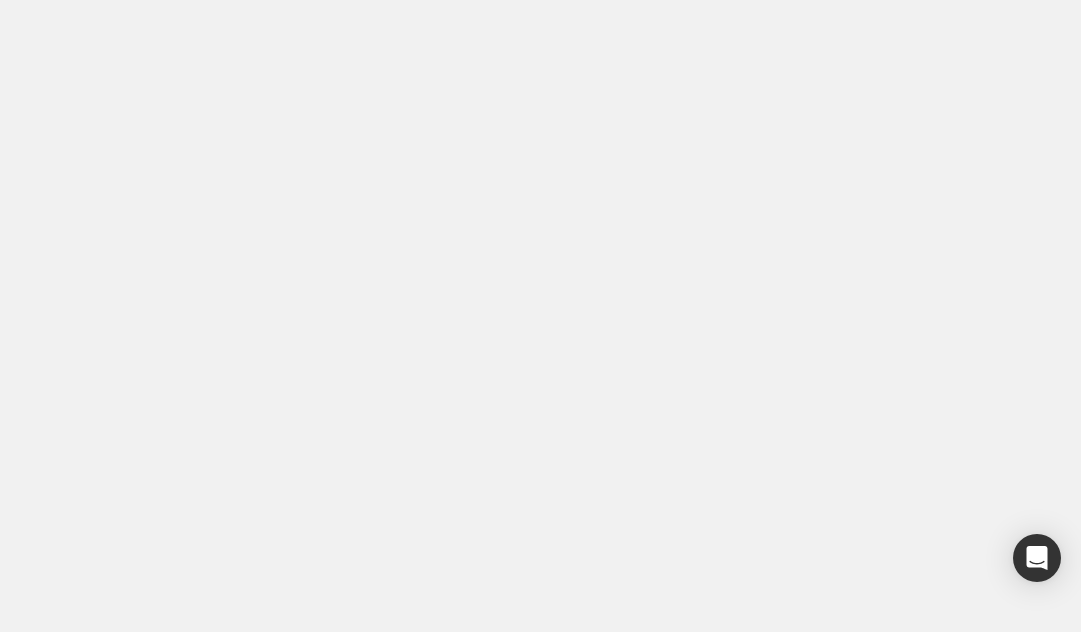 scroll, scrollTop: 0, scrollLeft: 0, axis: both 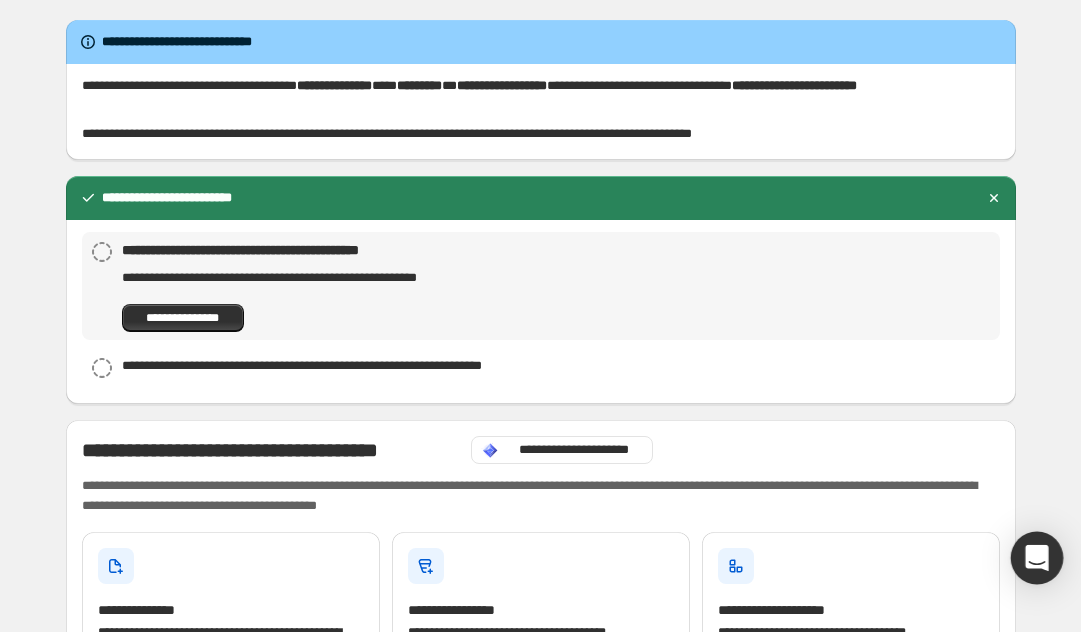 click at bounding box center (1037, 558) 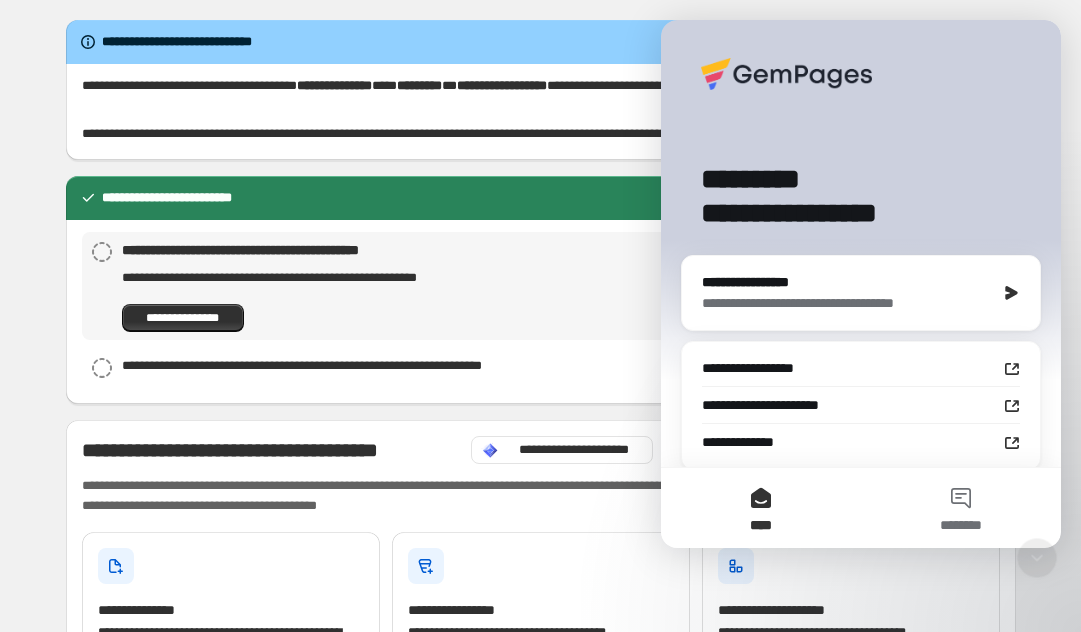 scroll, scrollTop: 0, scrollLeft: 0, axis: both 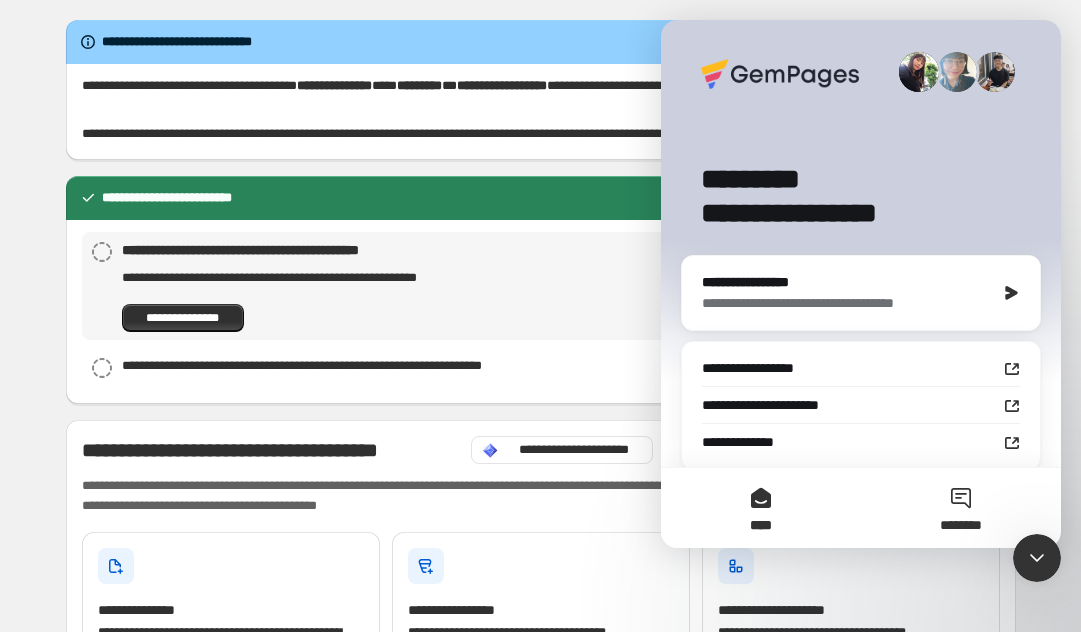 click on "********" at bounding box center (961, 508) 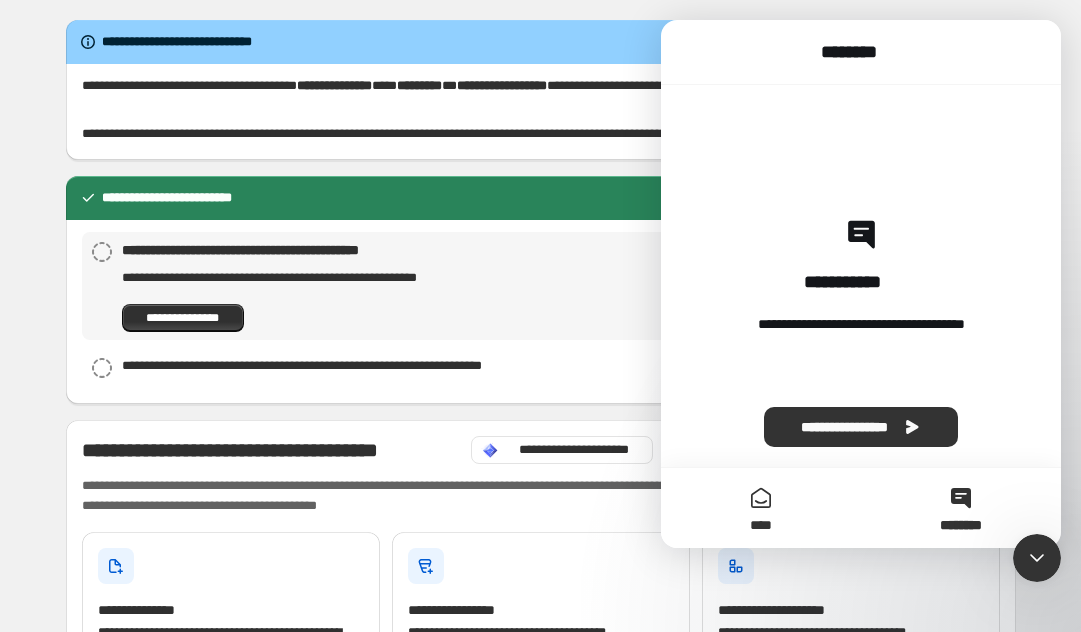 click on "****" at bounding box center (761, 508) 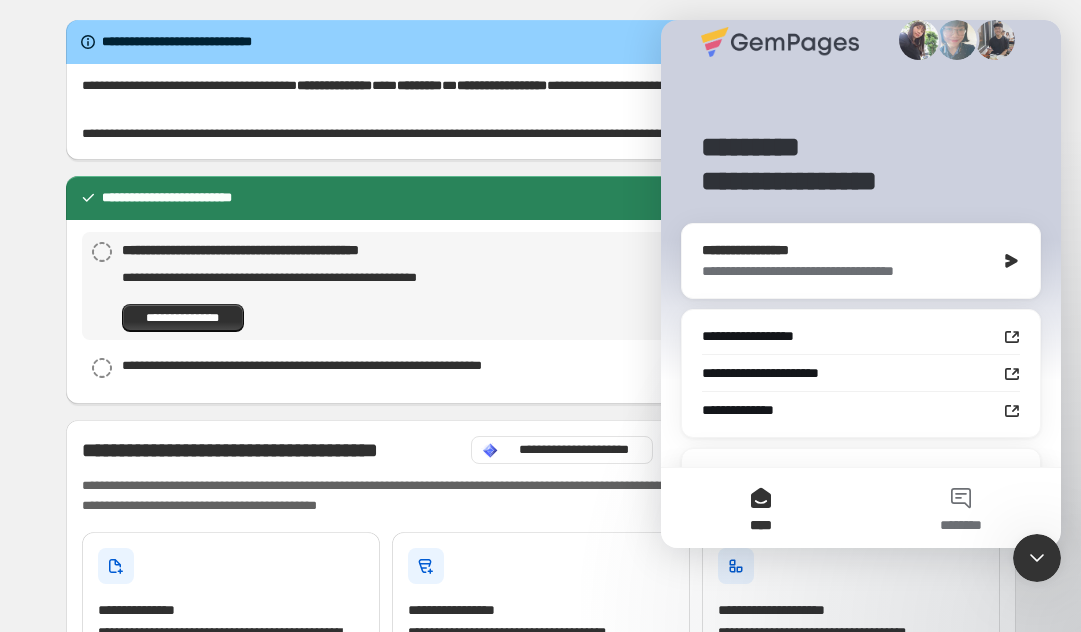 scroll, scrollTop: 0, scrollLeft: 0, axis: both 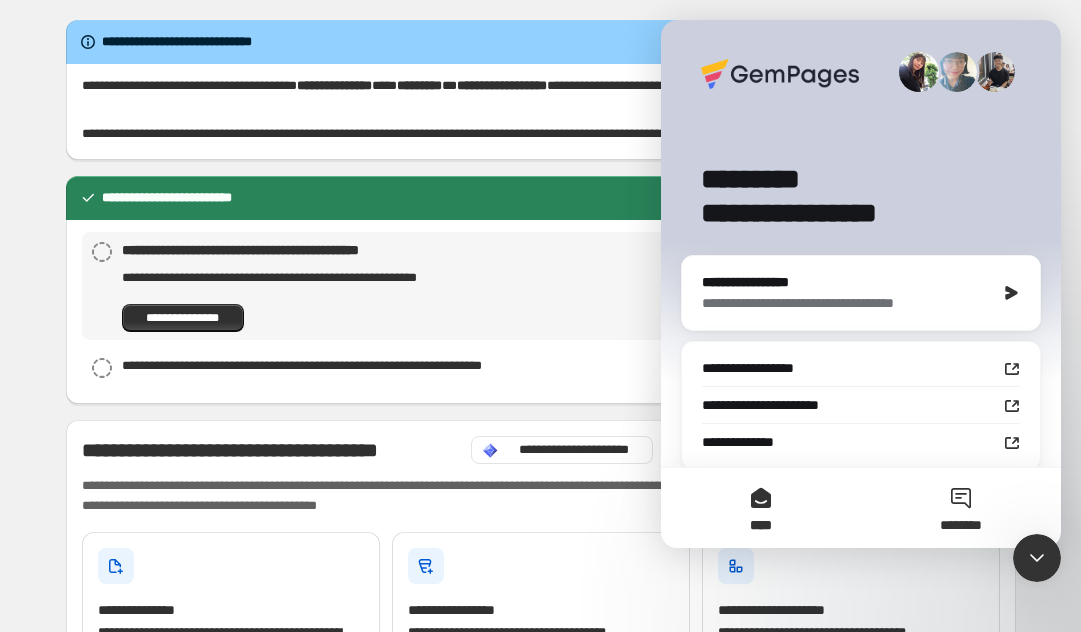 click on "********" at bounding box center [961, 508] 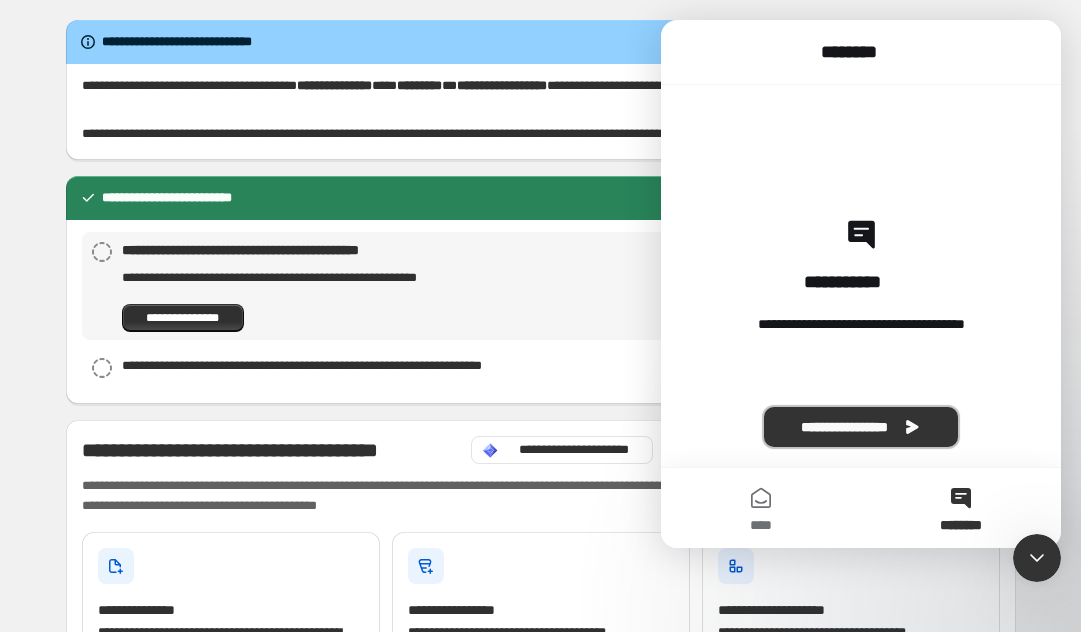 click on "**********" at bounding box center [861, 427] 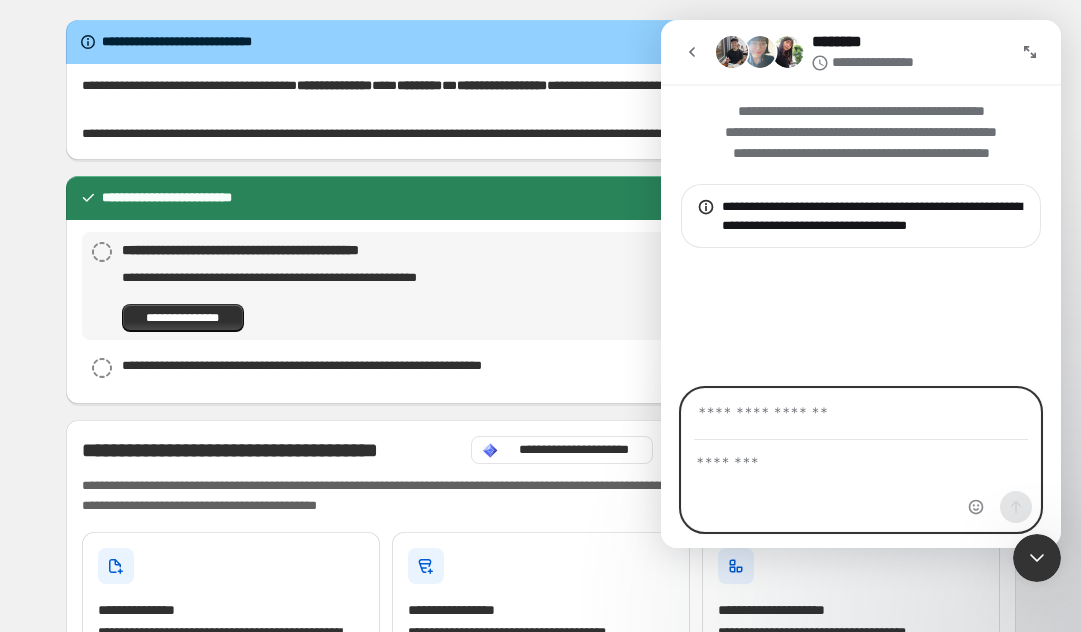 click at bounding box center [861, 458] 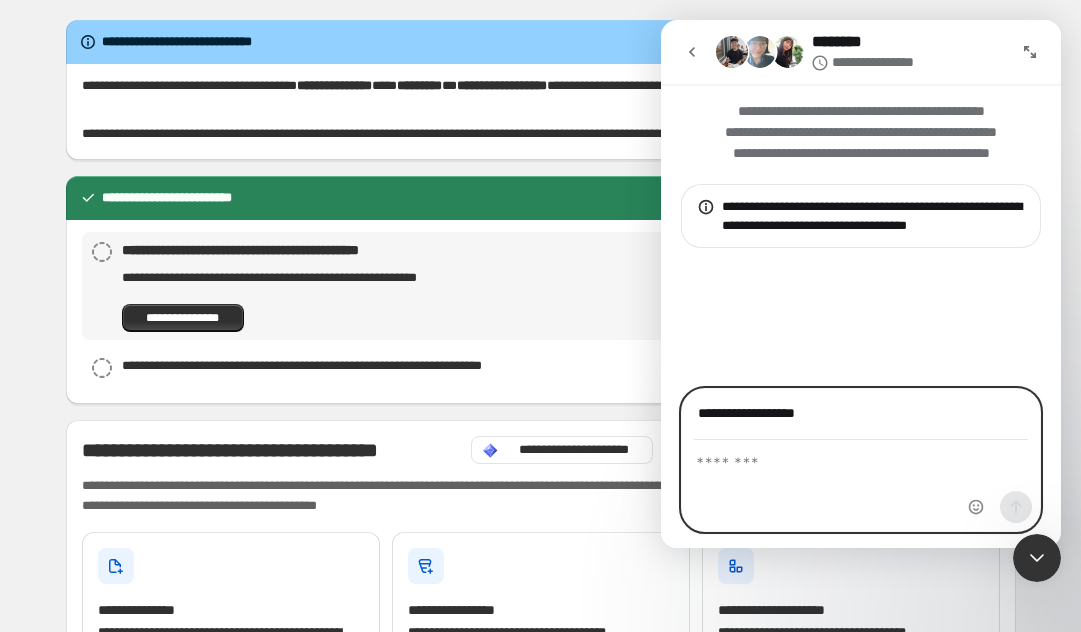 type on "**********" 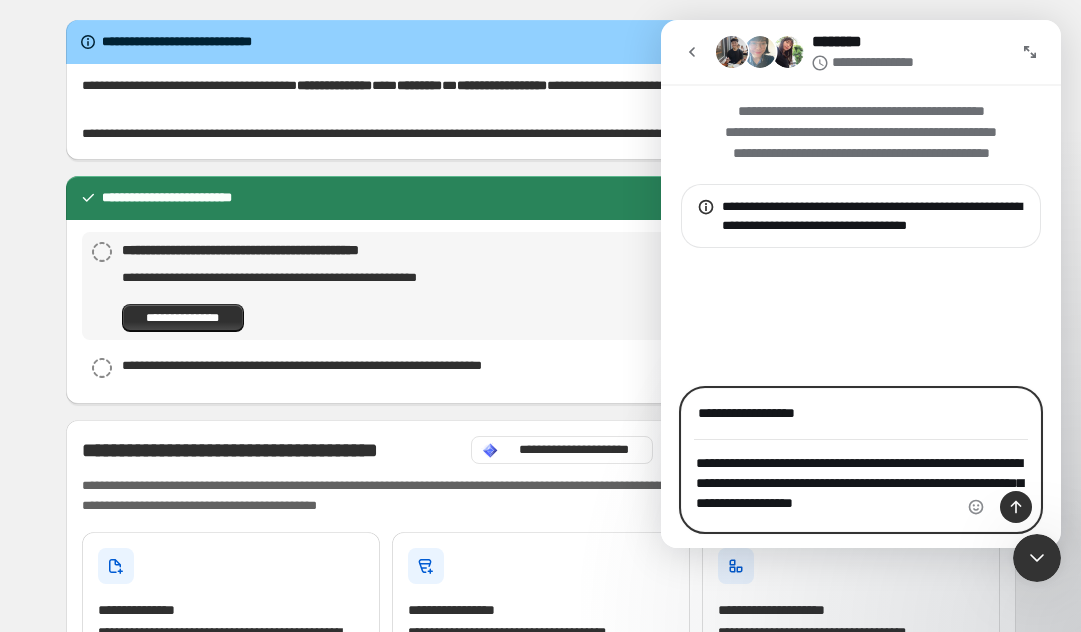 type on "**********" 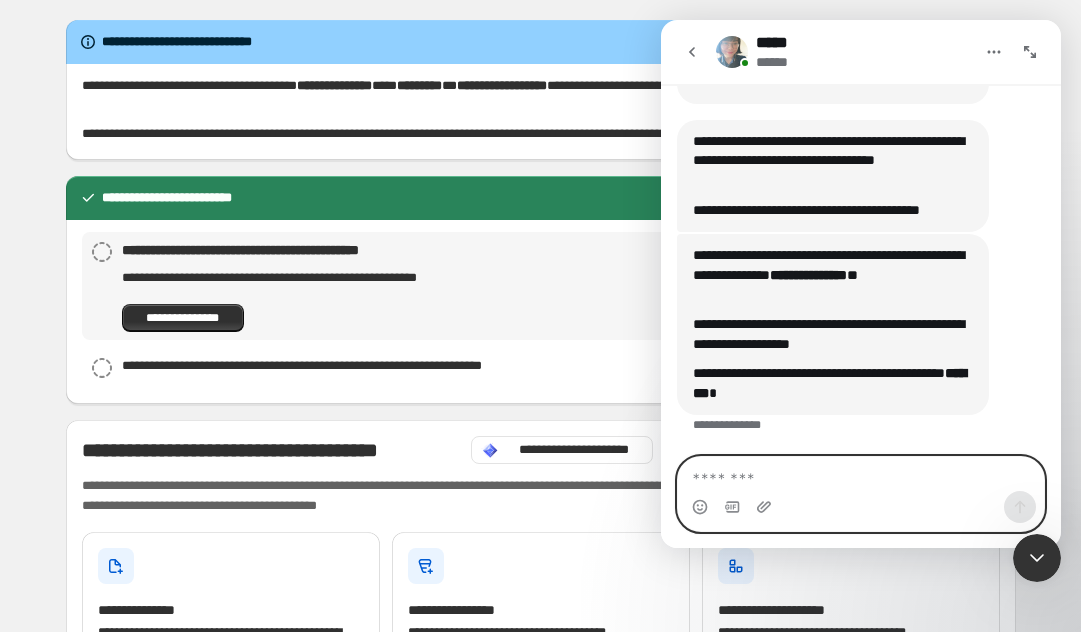 scroll, scrollTop: 749, scrollLeft: 0, axis: vertical 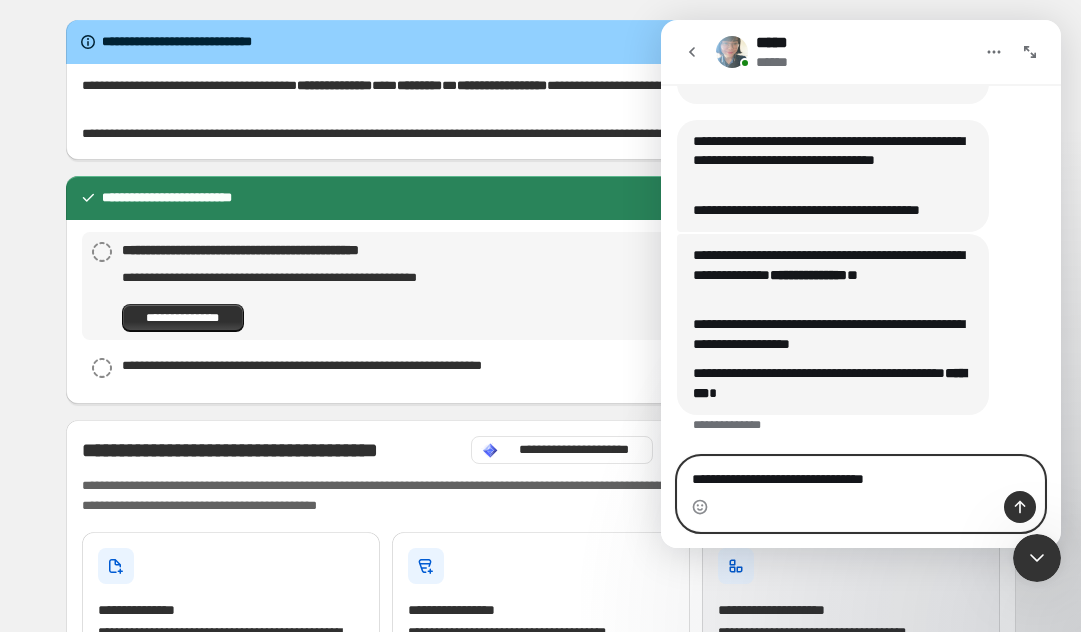 type on "**********" 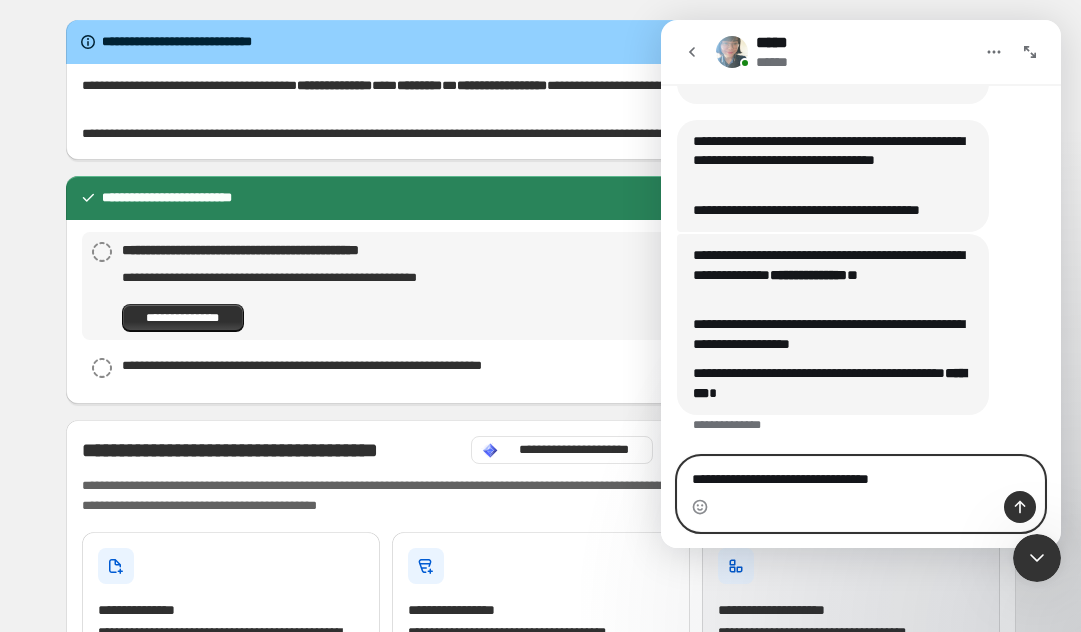type 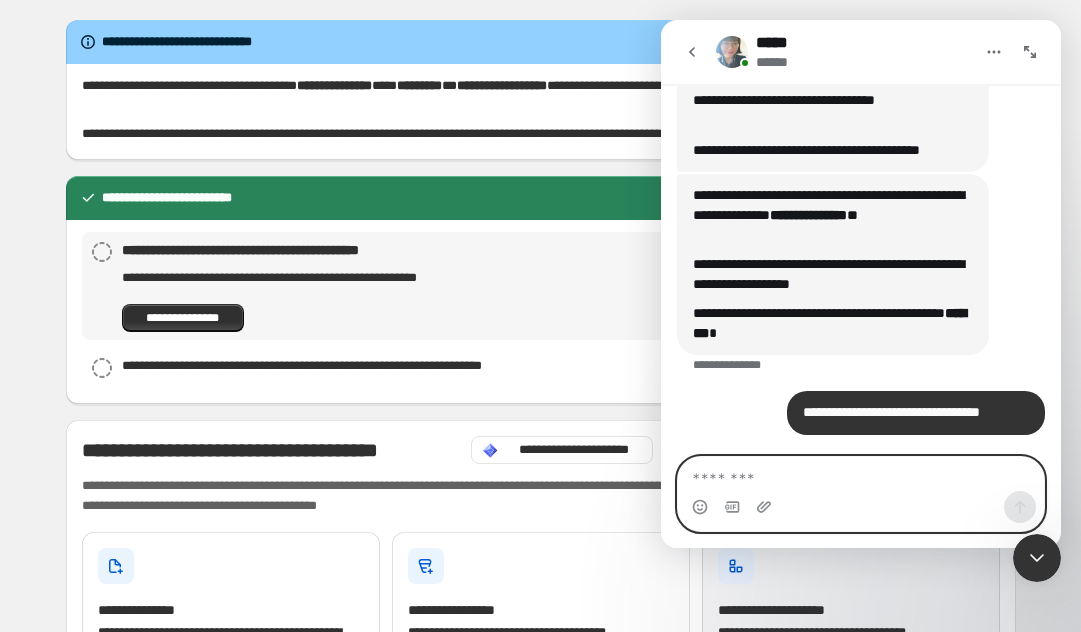 scroll, scrollTop: 809, scrollLeft: 0, axis: vertical 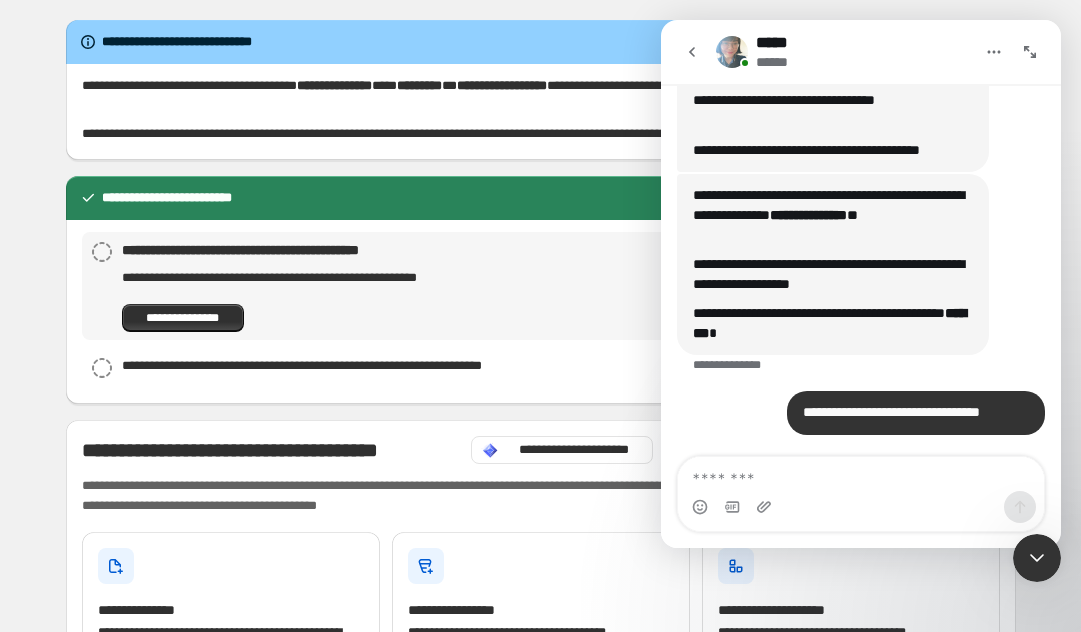 click at bounding box center [1037, 558] 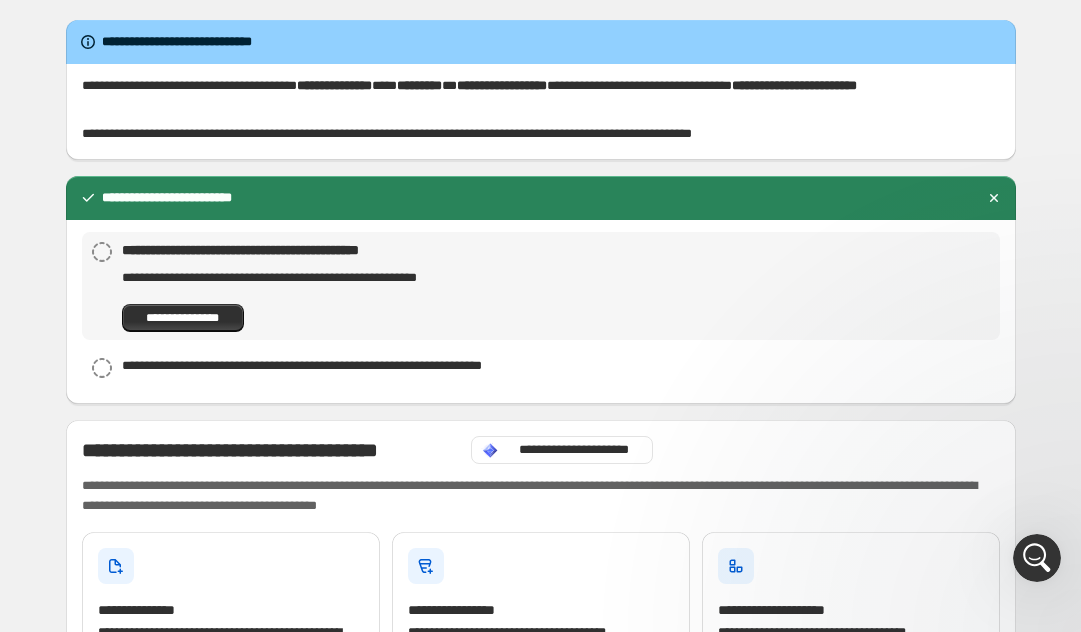 scroll, scrollTop: 0, scrollLeft: 0, axis: both 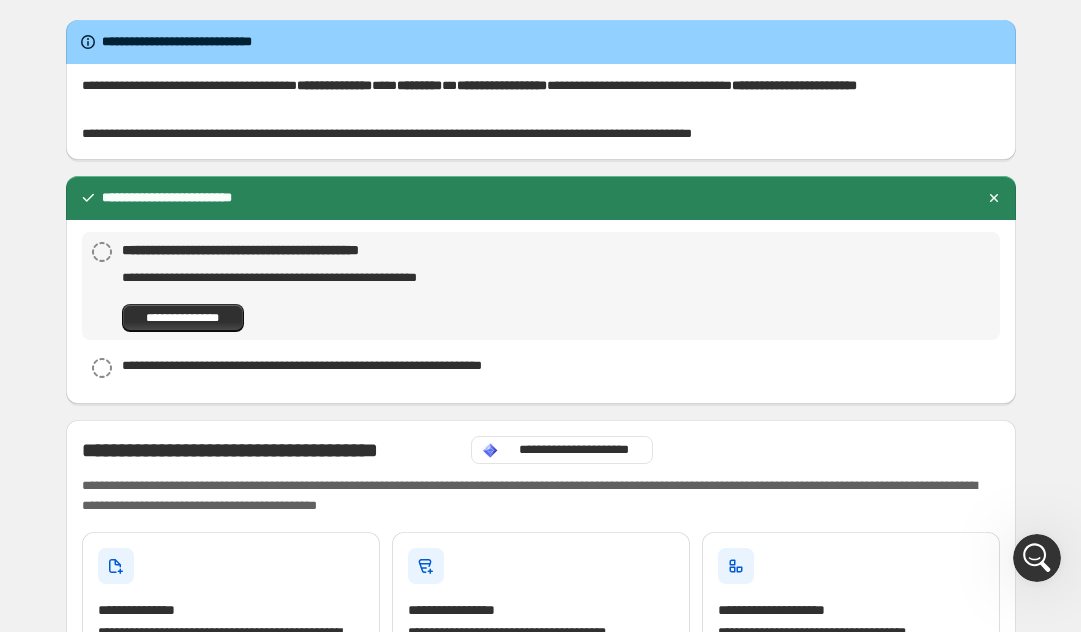 click at bounding box center [1037, 558] 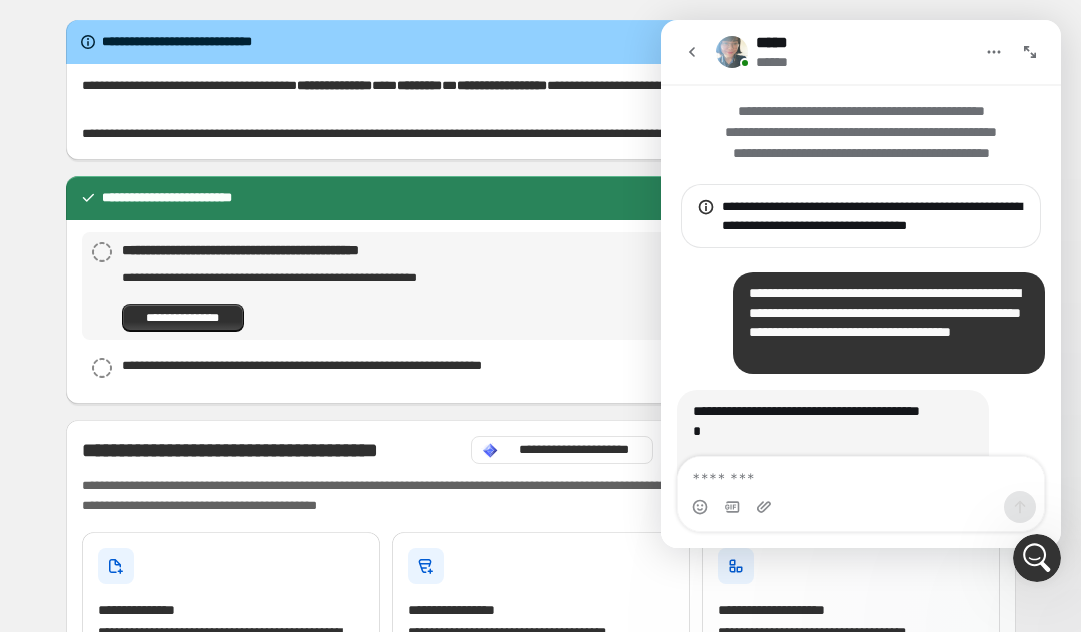 scroll, scrollTop: 0, scrollLeft: 0, axis: both 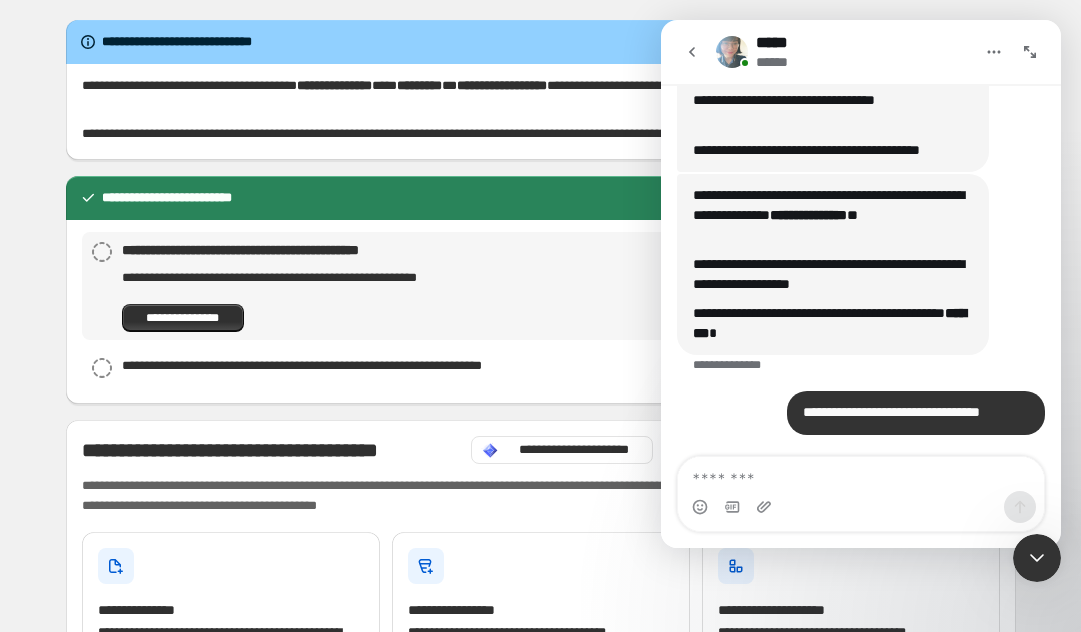 click 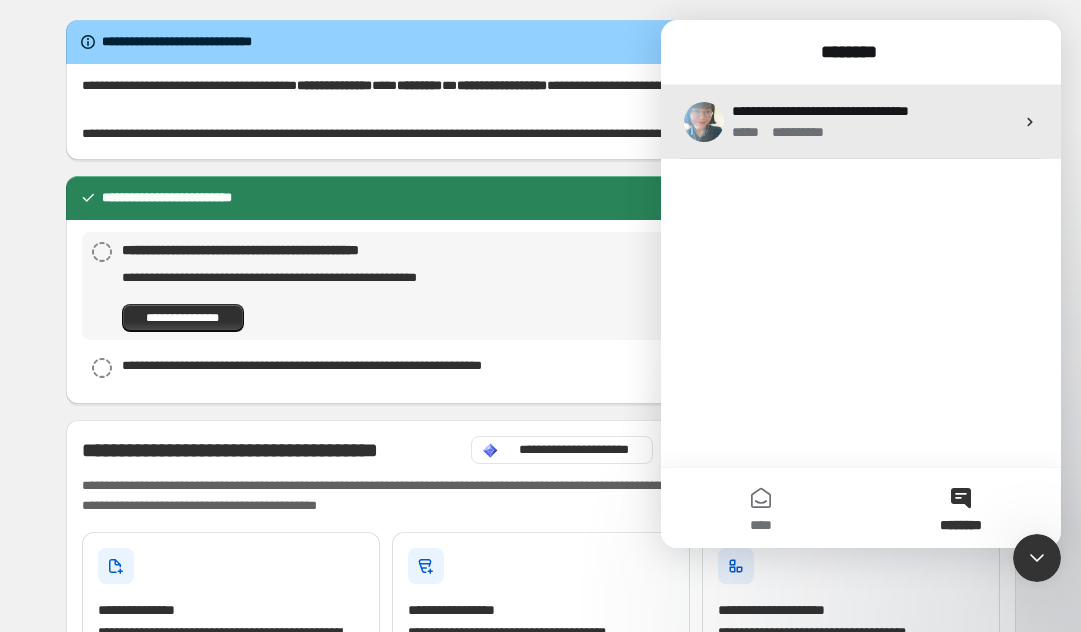 click on "**********" at bounding box center (820, 111) 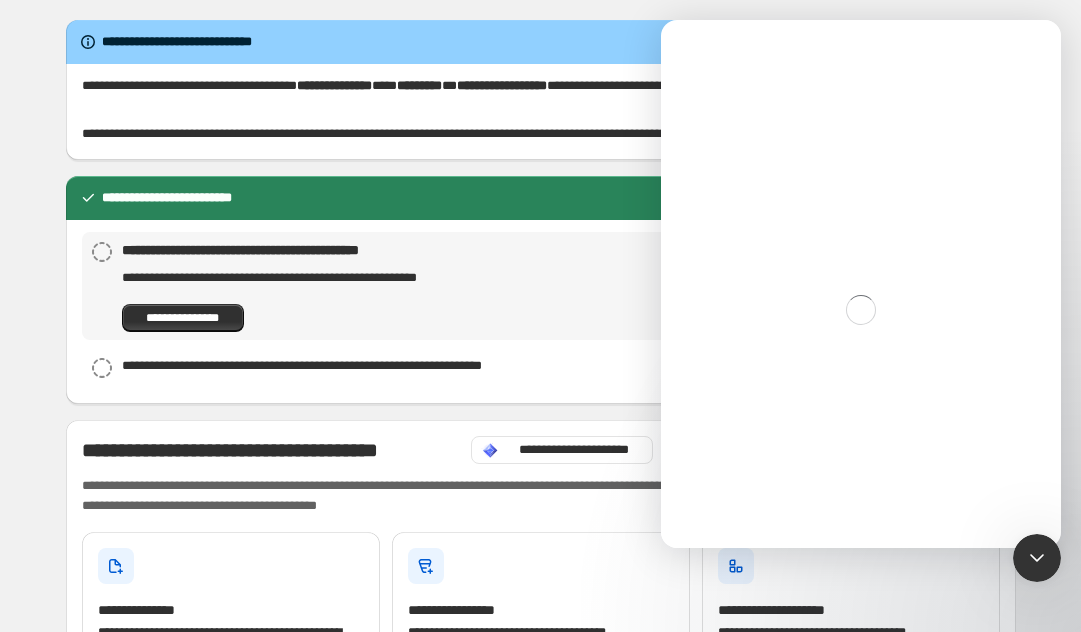 scroll, scrollTop: 0, scrollLeft: 0, axis: both 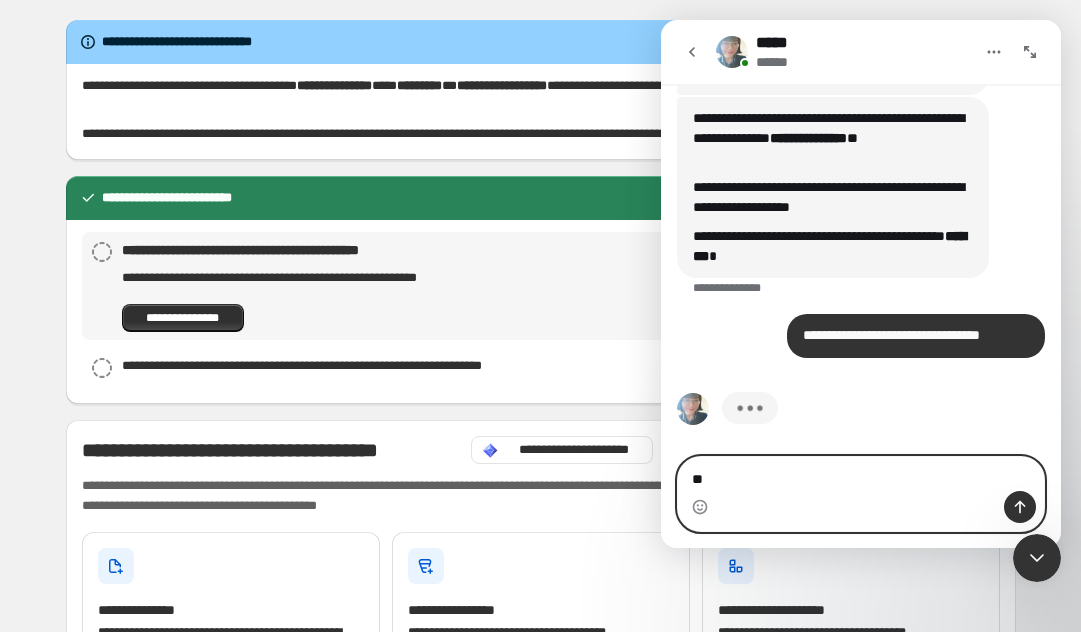 type on "*" 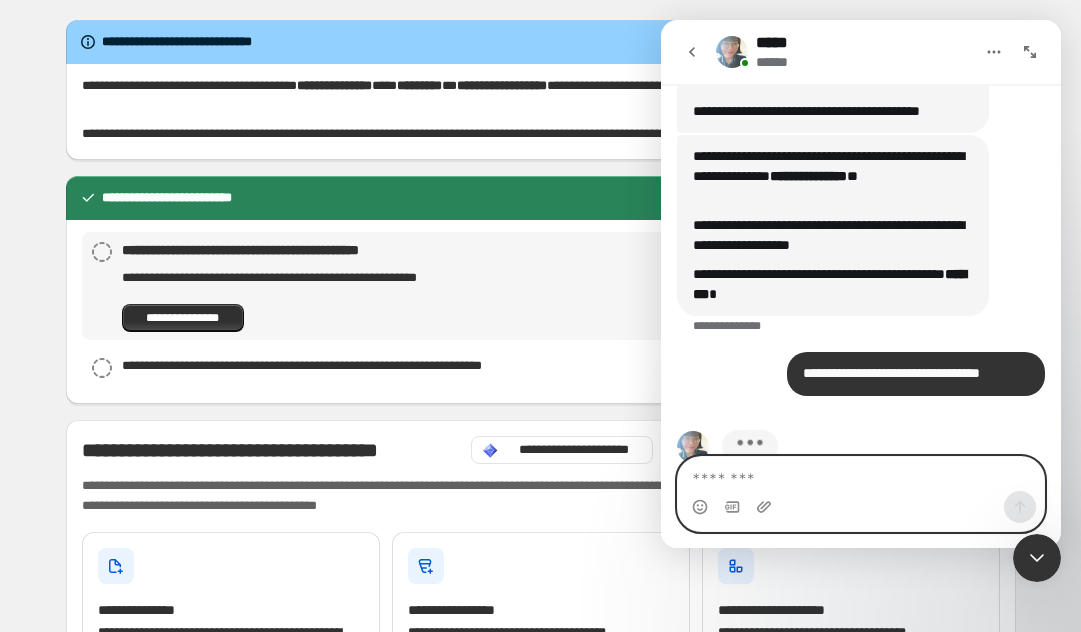 scroll, scrollTop: 886, scrollLeft: 0, axis: vertical 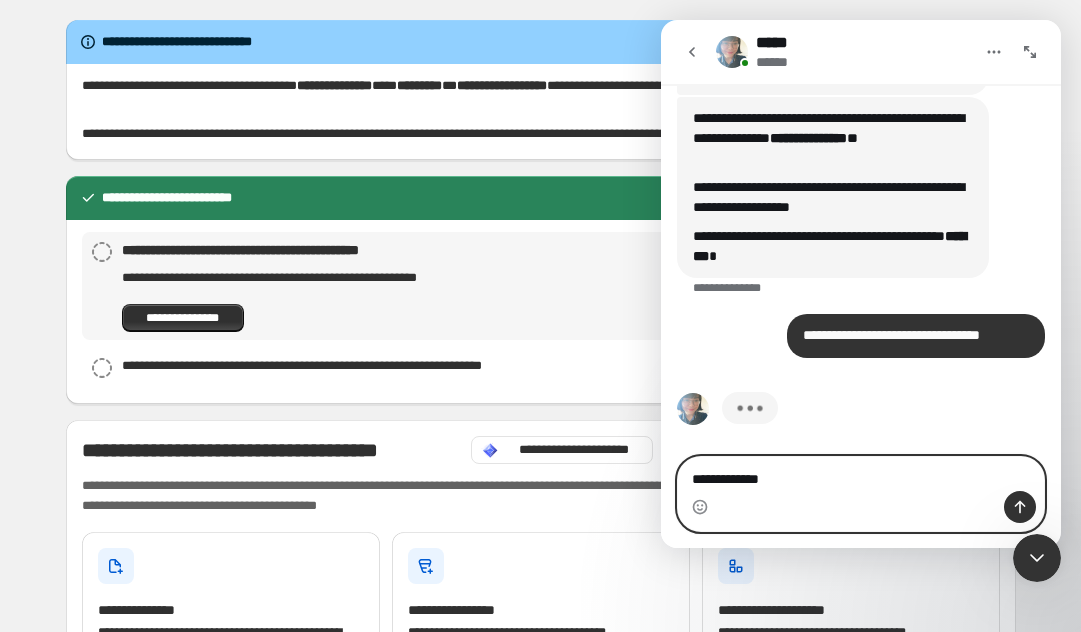 drag, startPoint x: 746, startPoint y: 479, endPoint x: 647, endPoint y: 467, distance: 99.724625 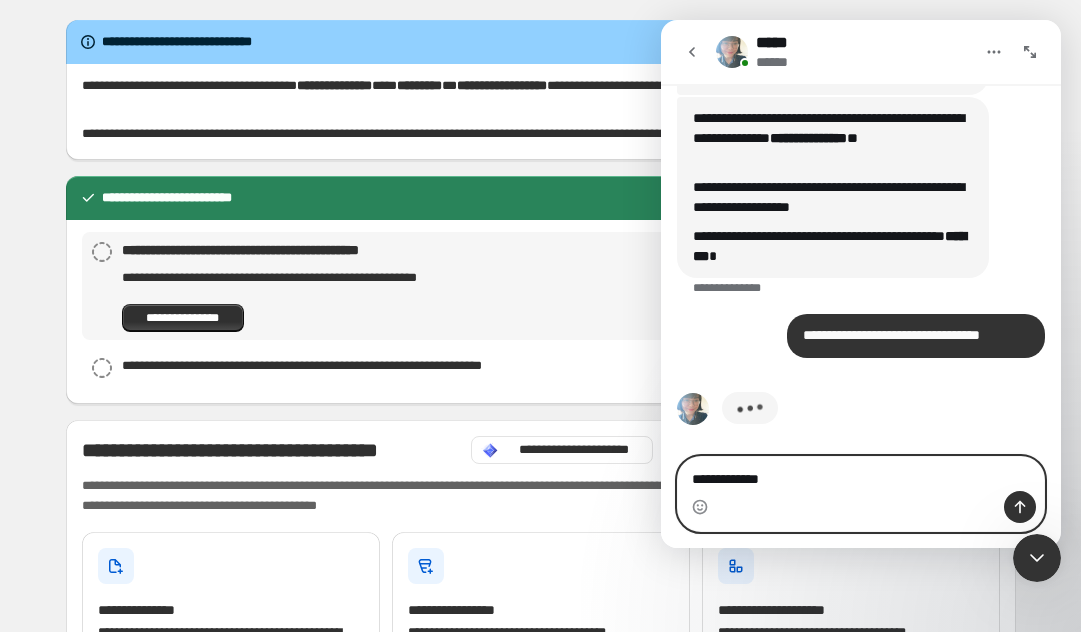 click on "**********" 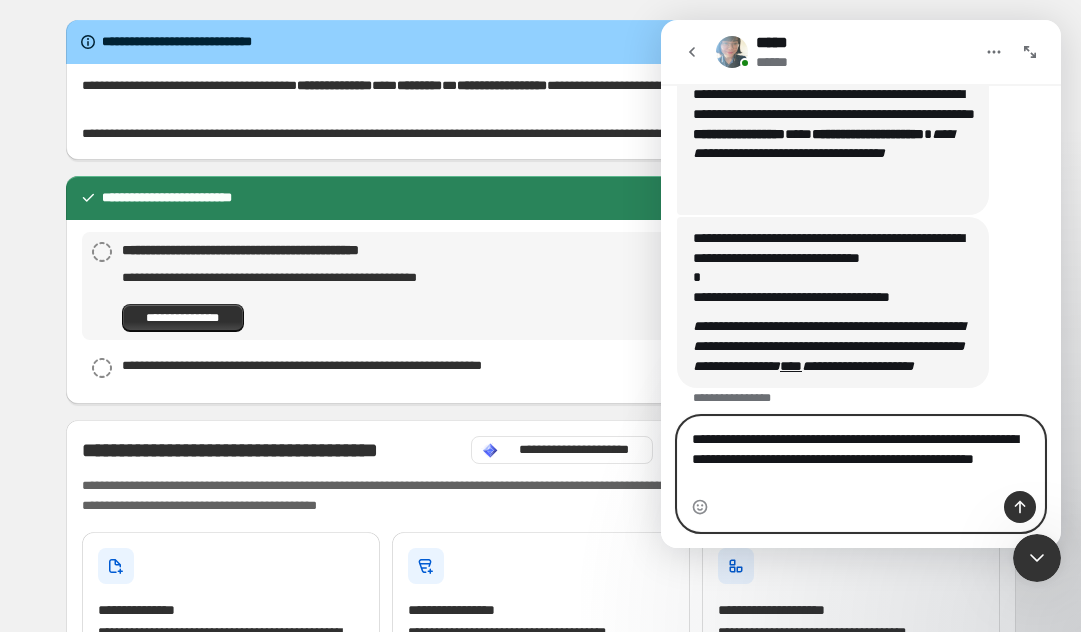 scroll, scrollTop: 1158, scrollLeft: 0, axis: vertical 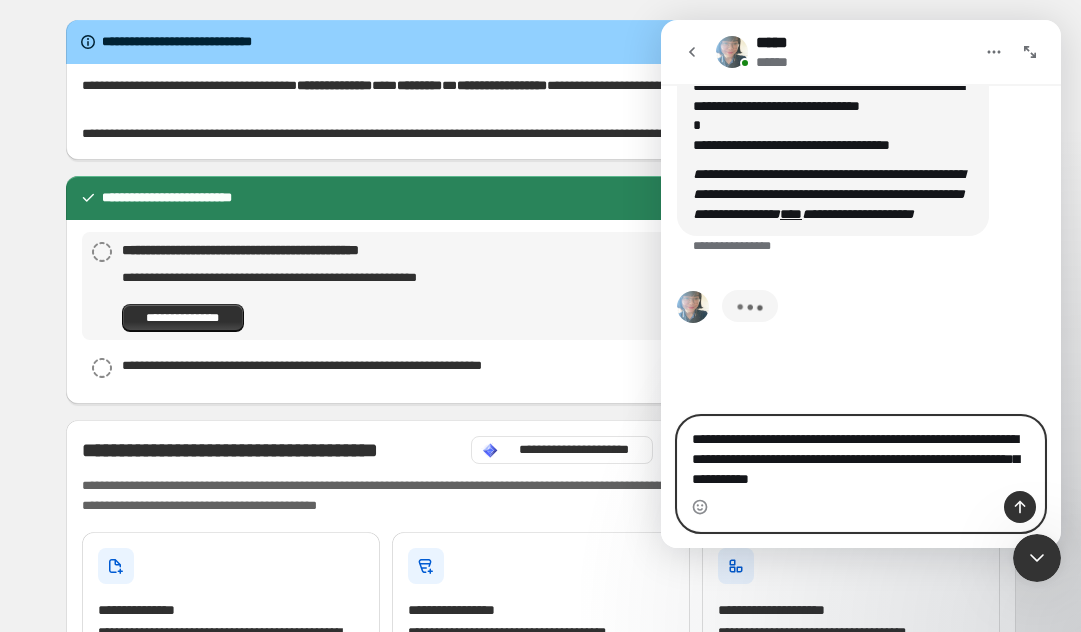 type on "**********" 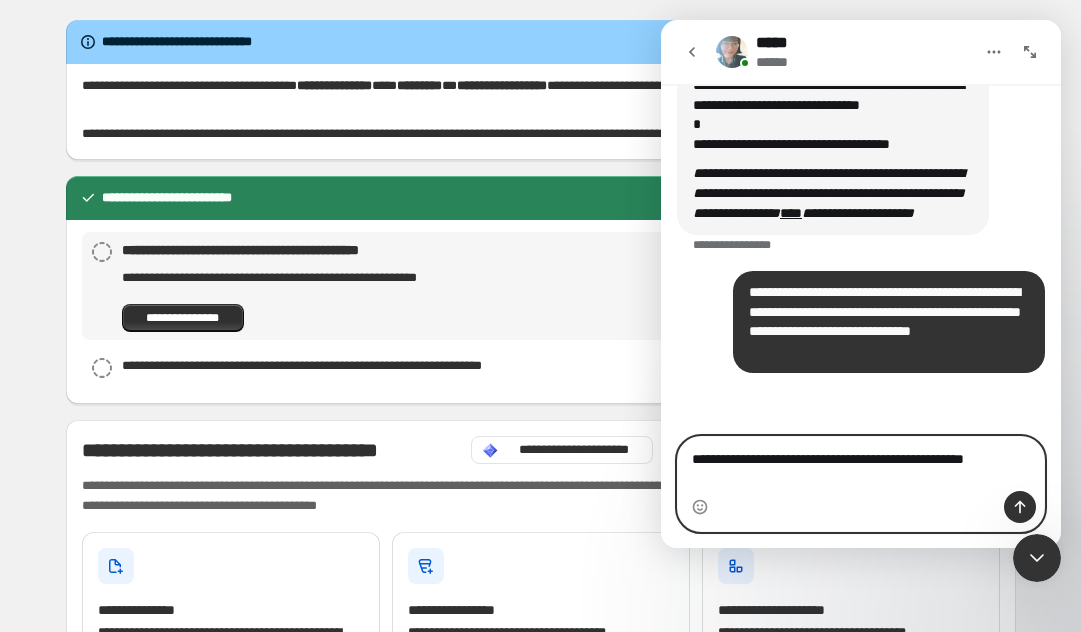 scroll, scrollTop: 1396, scrollLeft: 0, axis: vertical 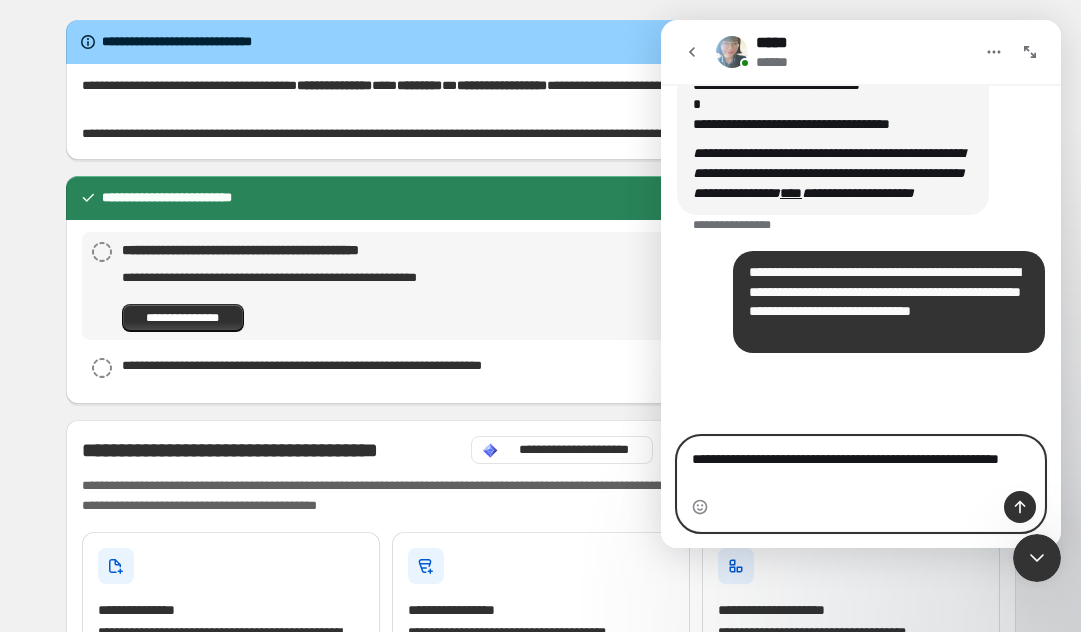 type on "**********" 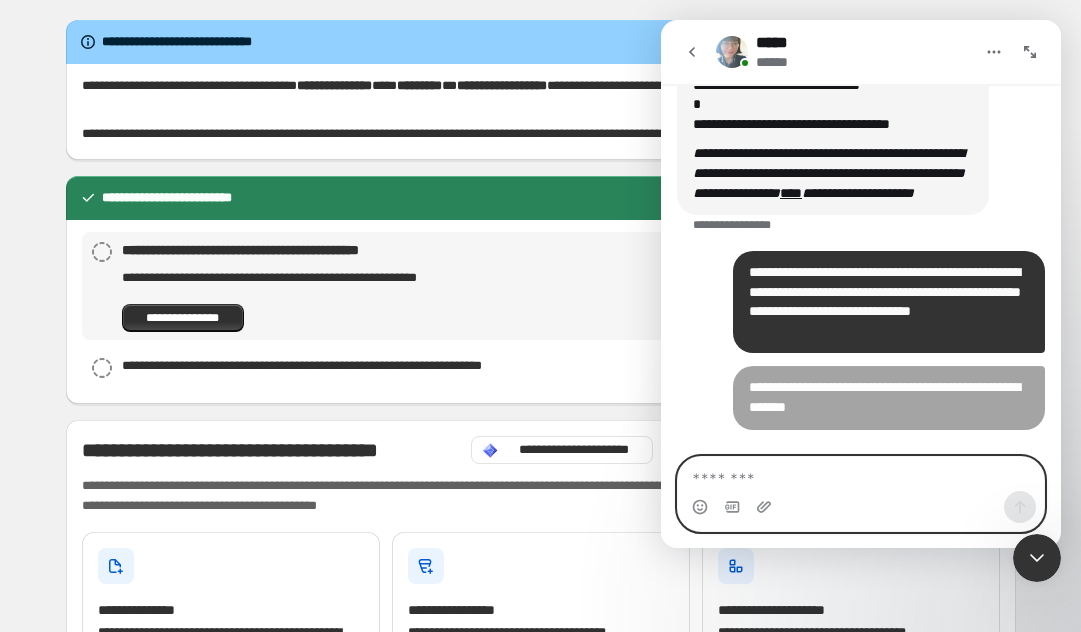 scroll, scrollTop: 1441, scrollLeft: 0, axis: vertical 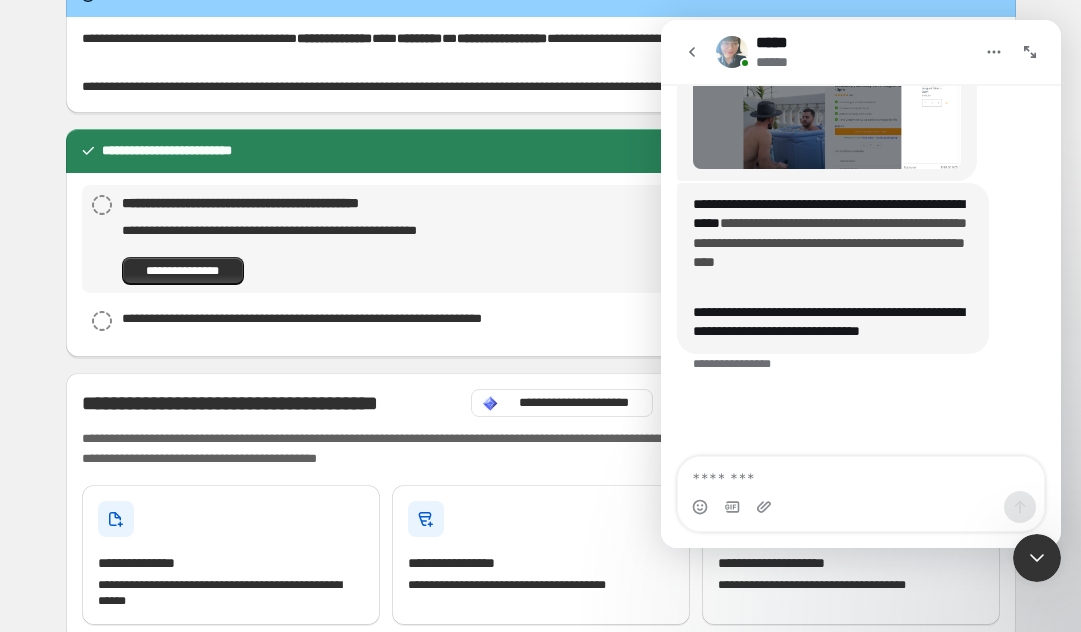 click on "**********" at bounding box center (830, 242) 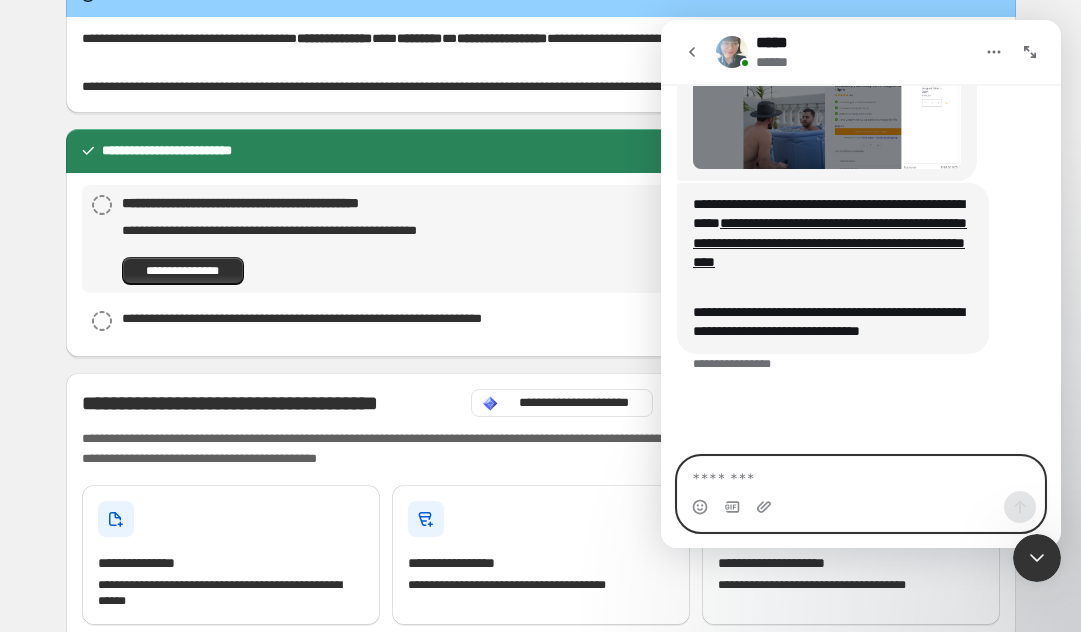 click at bounding box center (861, 474) 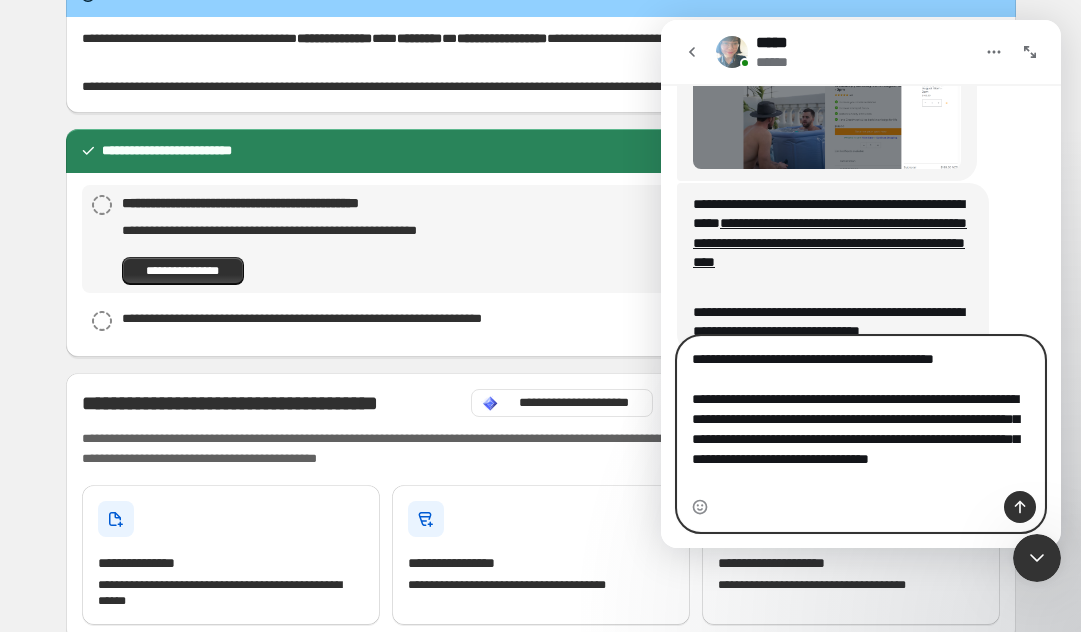 type on "**********" 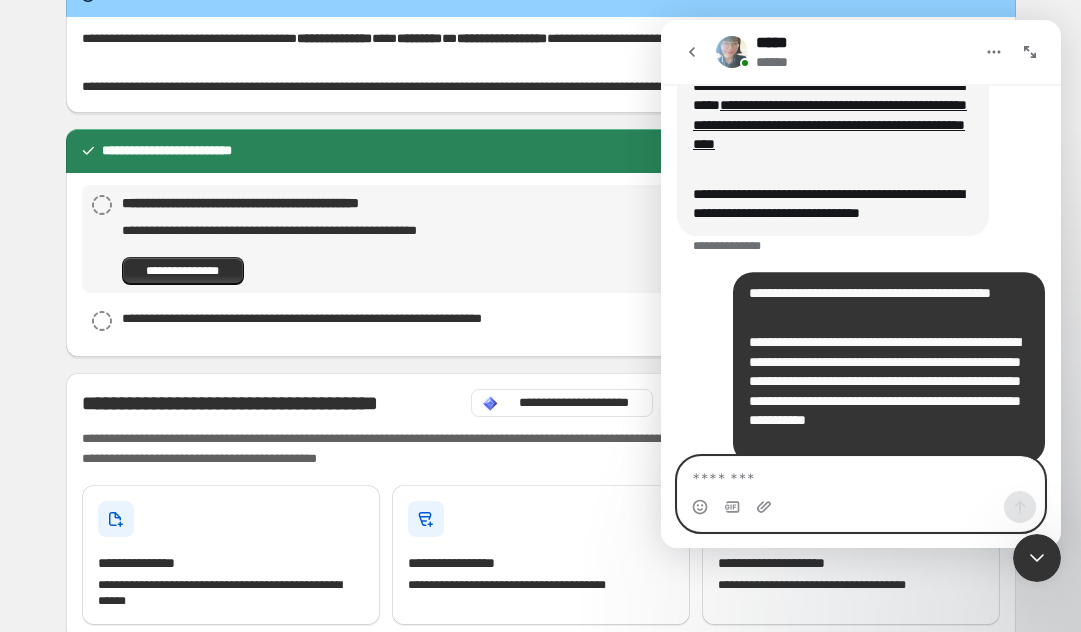 scroll, scrollTop: 2693, scrollLeft: 0, axis: vertical 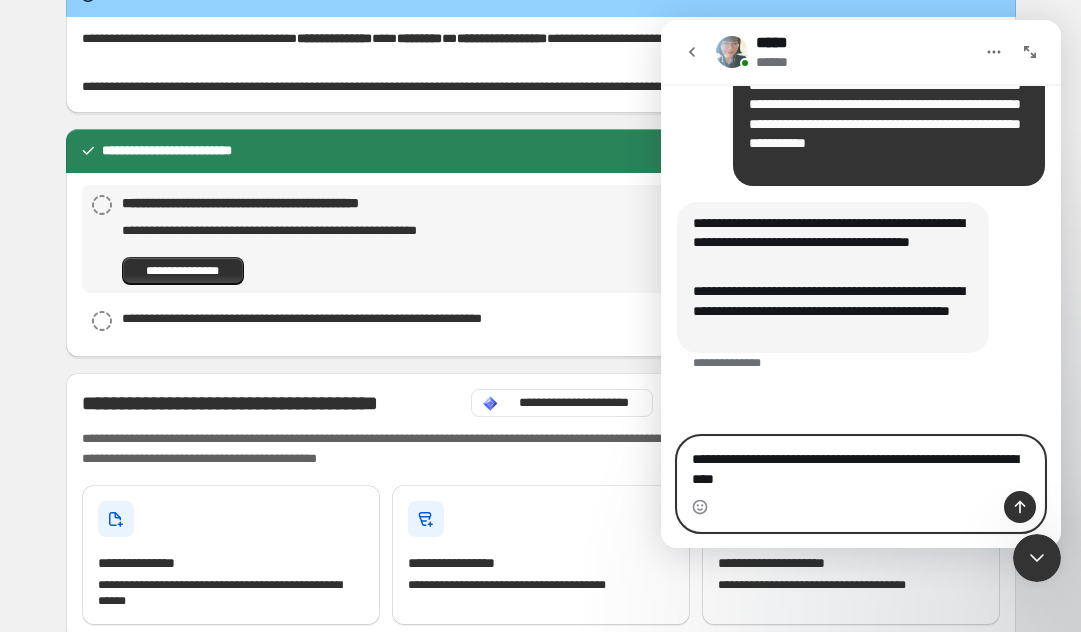 type on "**********" 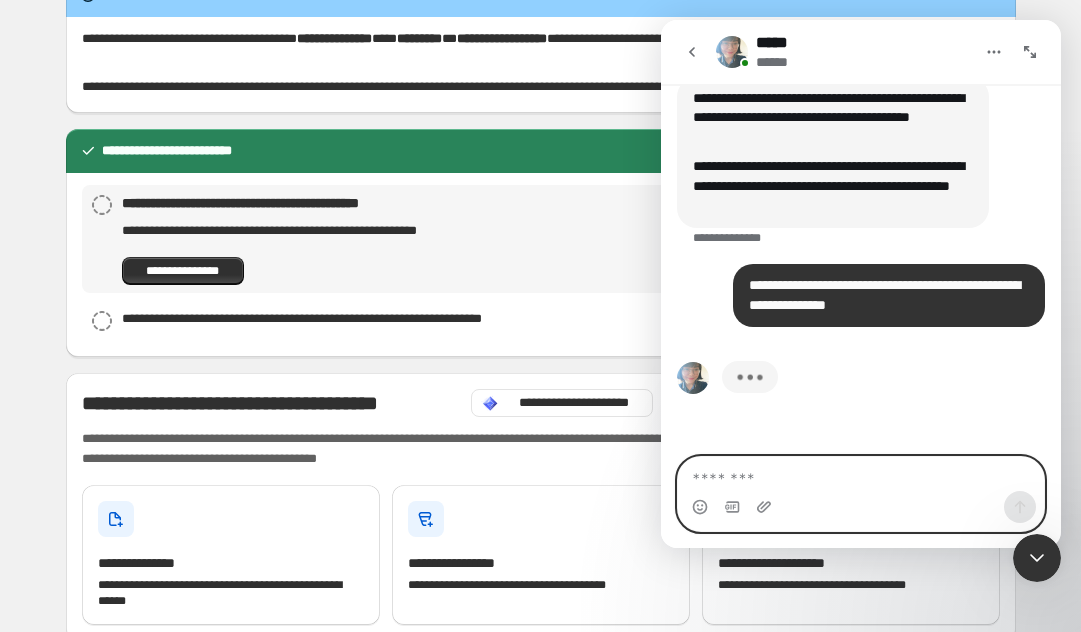 scroll, scrollTop: 3037, scrollLeft: 0, axis: vertical 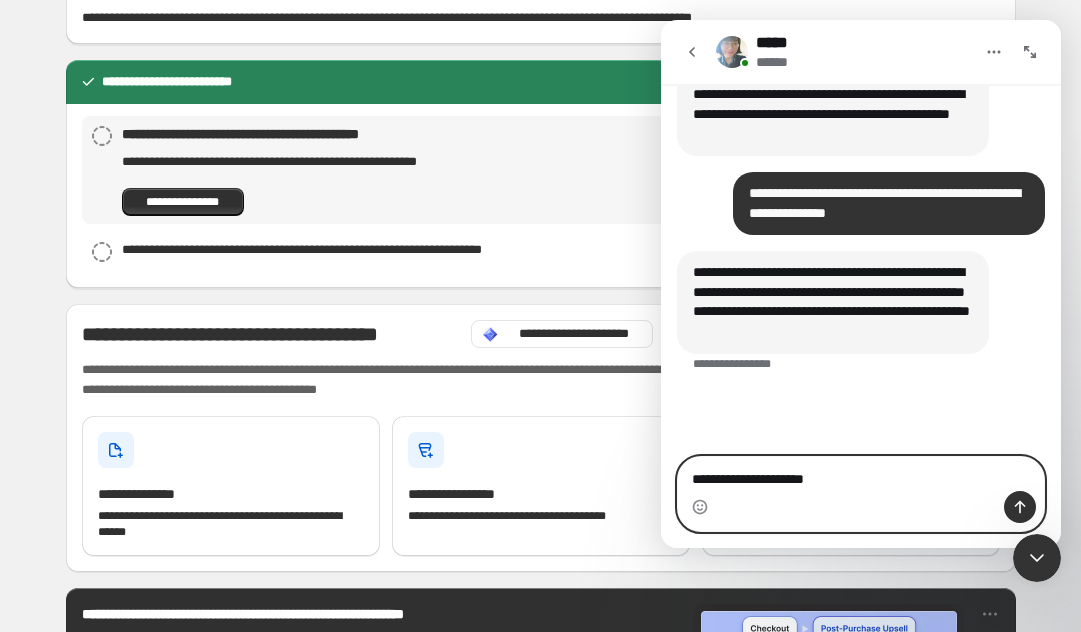 drag, startPoint x: 873, startPoint y: 481, endPoint x: 677, endPoint y: 464, distance: 196.73587 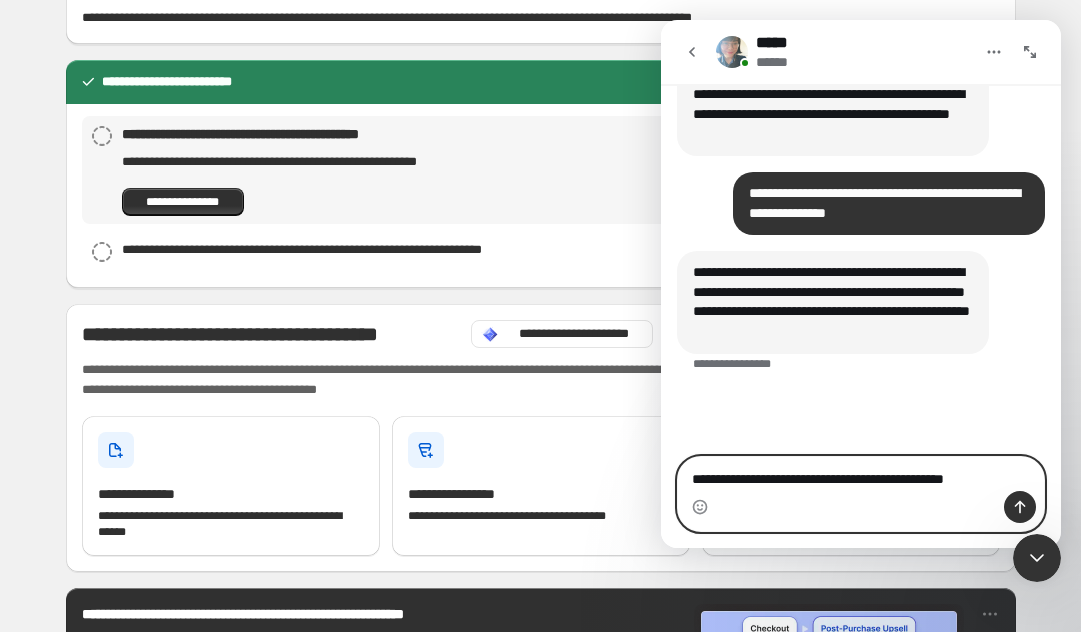 type on "**********" 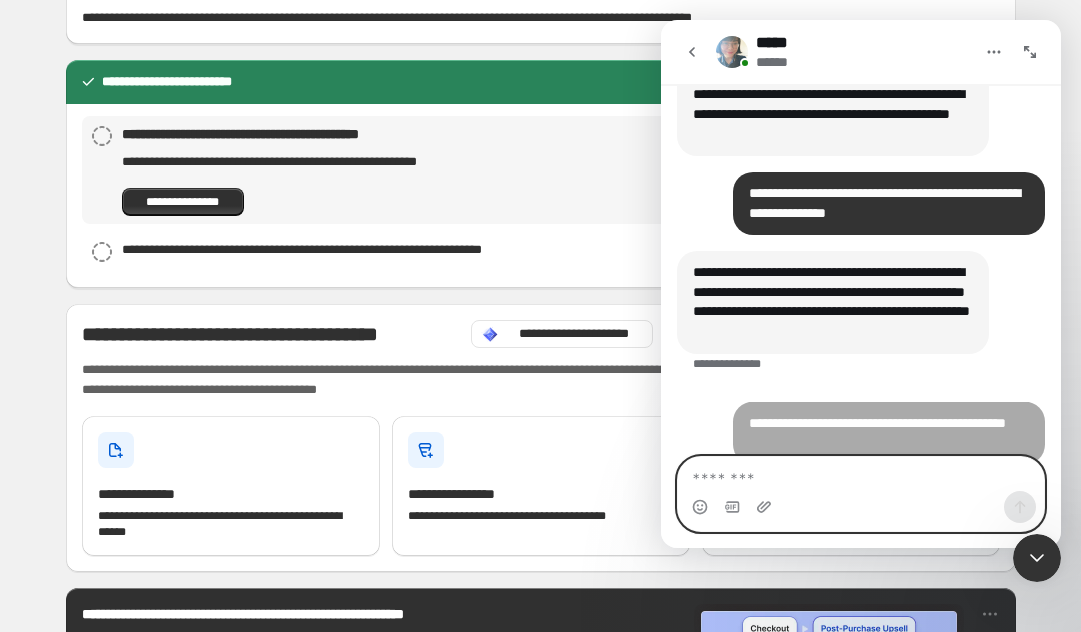 scroll, scrollTop: 3157, scrollLeft: 0, axis: vertical 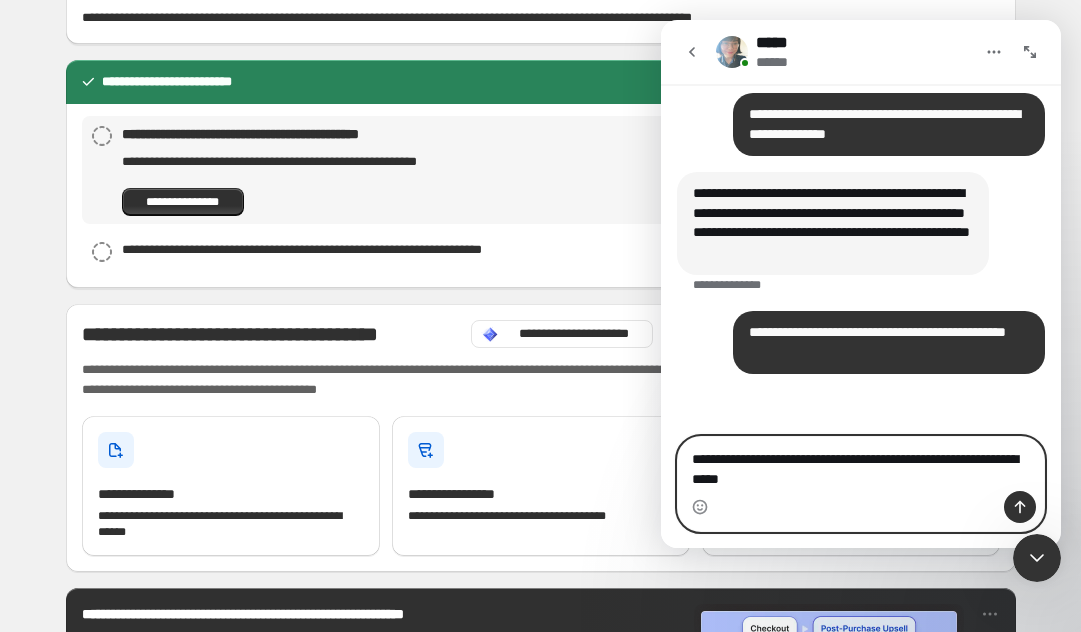 type on "**********" 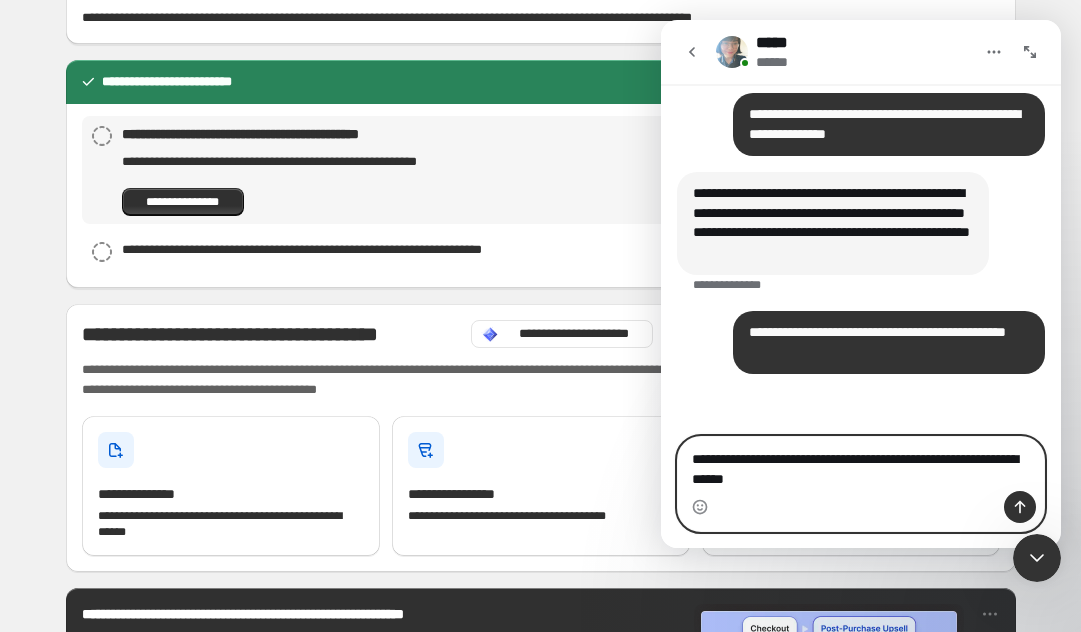 type 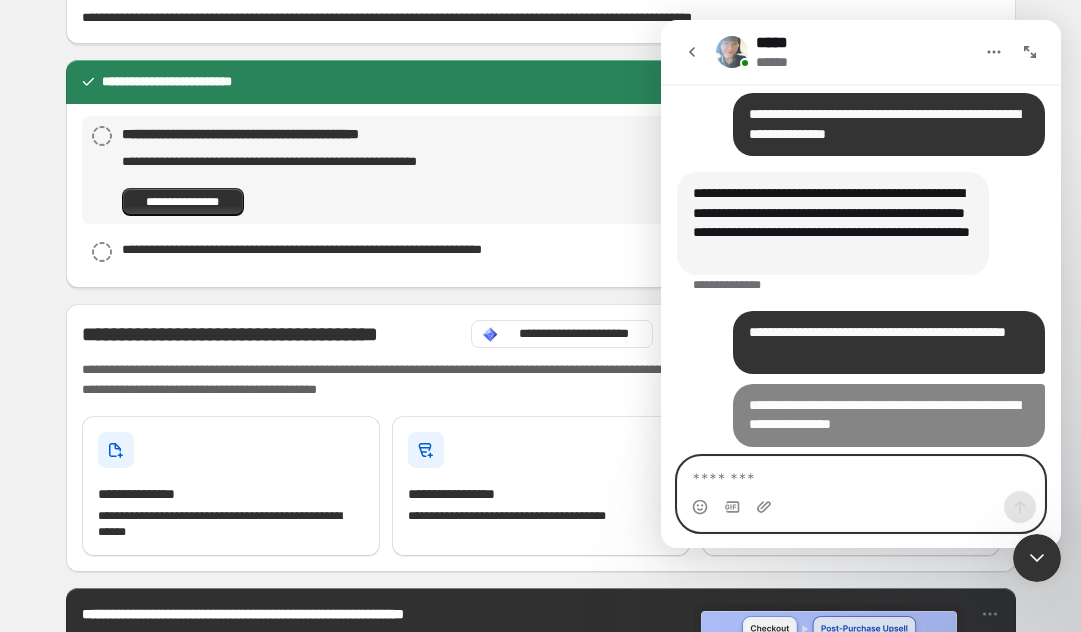 scroll, scrollTop: 3223, scrollLeft: 0, axis: vertical 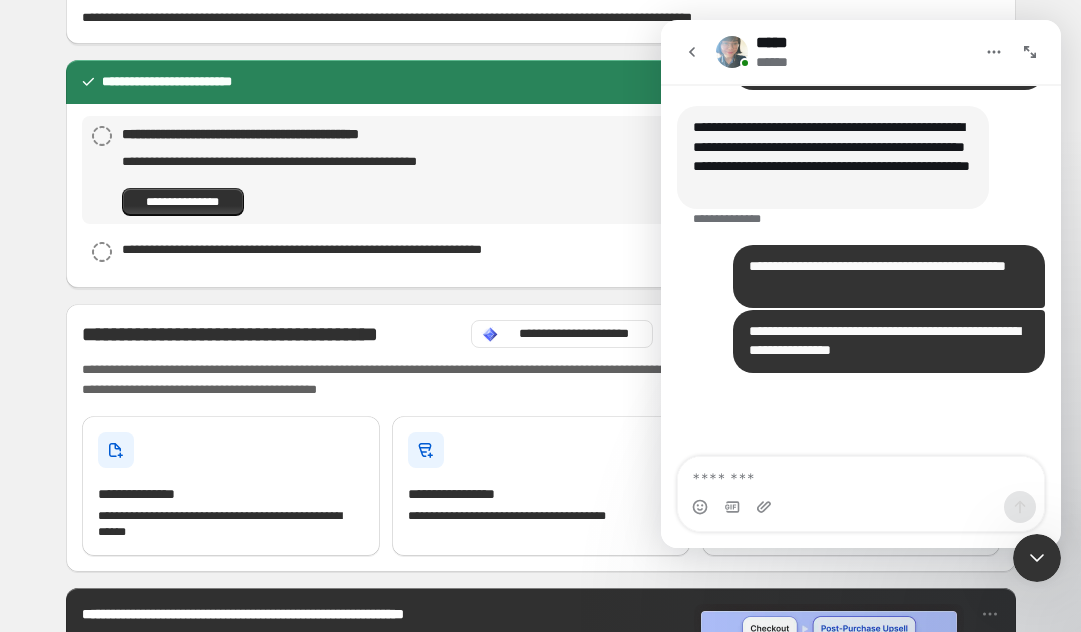 click 